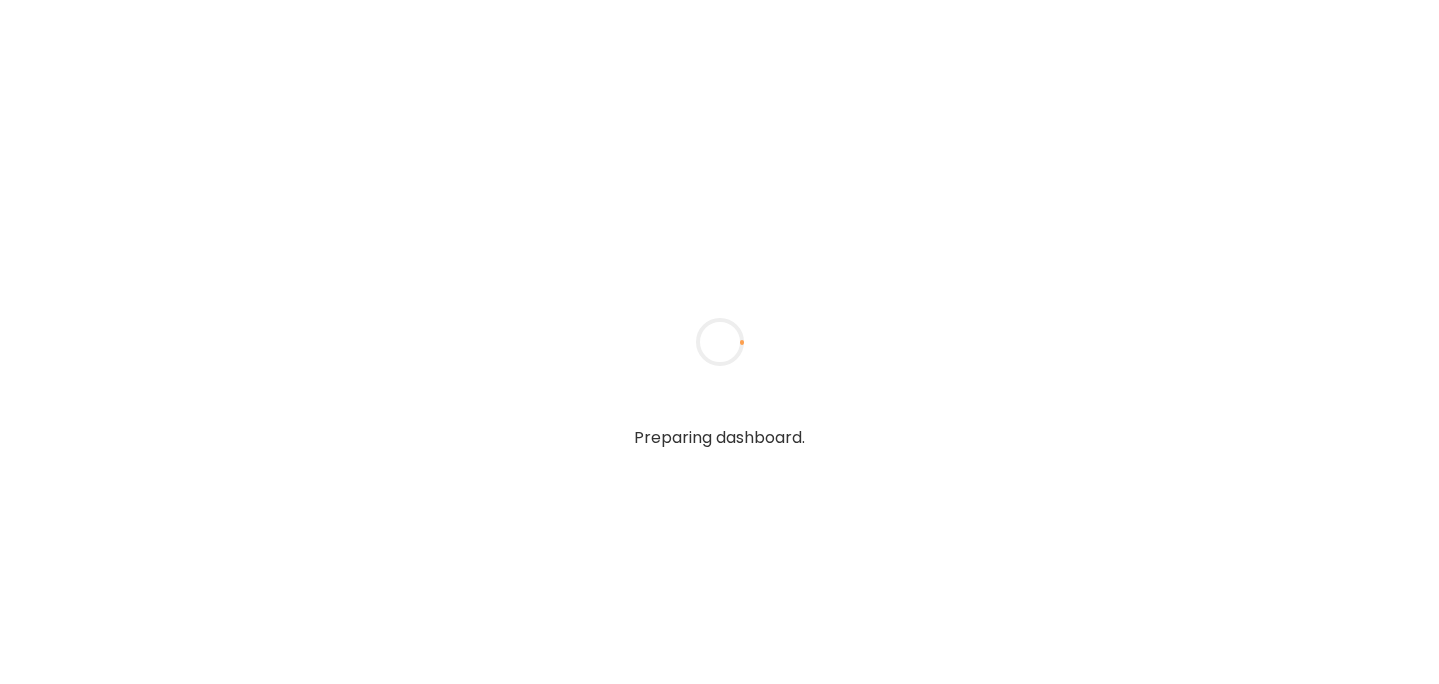 scroll, scrollTop: 0, scrollLeft: 0, axis: both 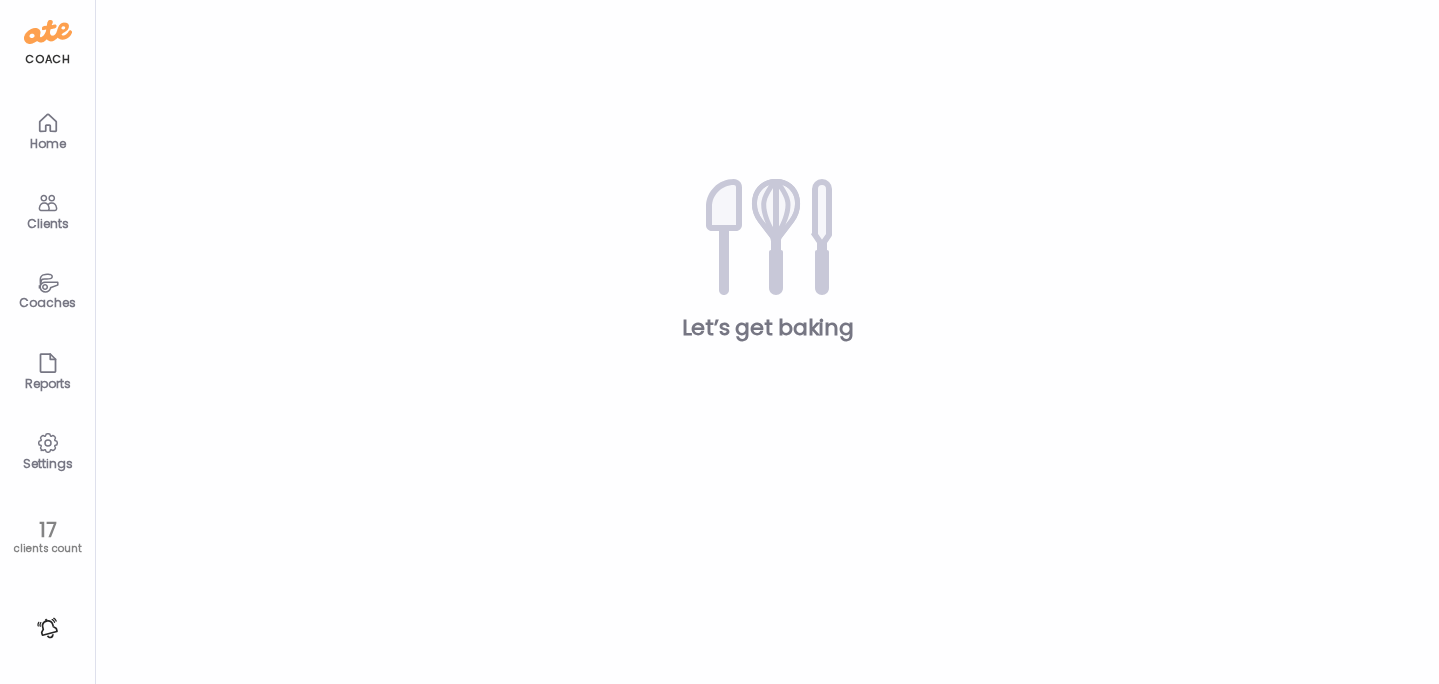 type on "**********" 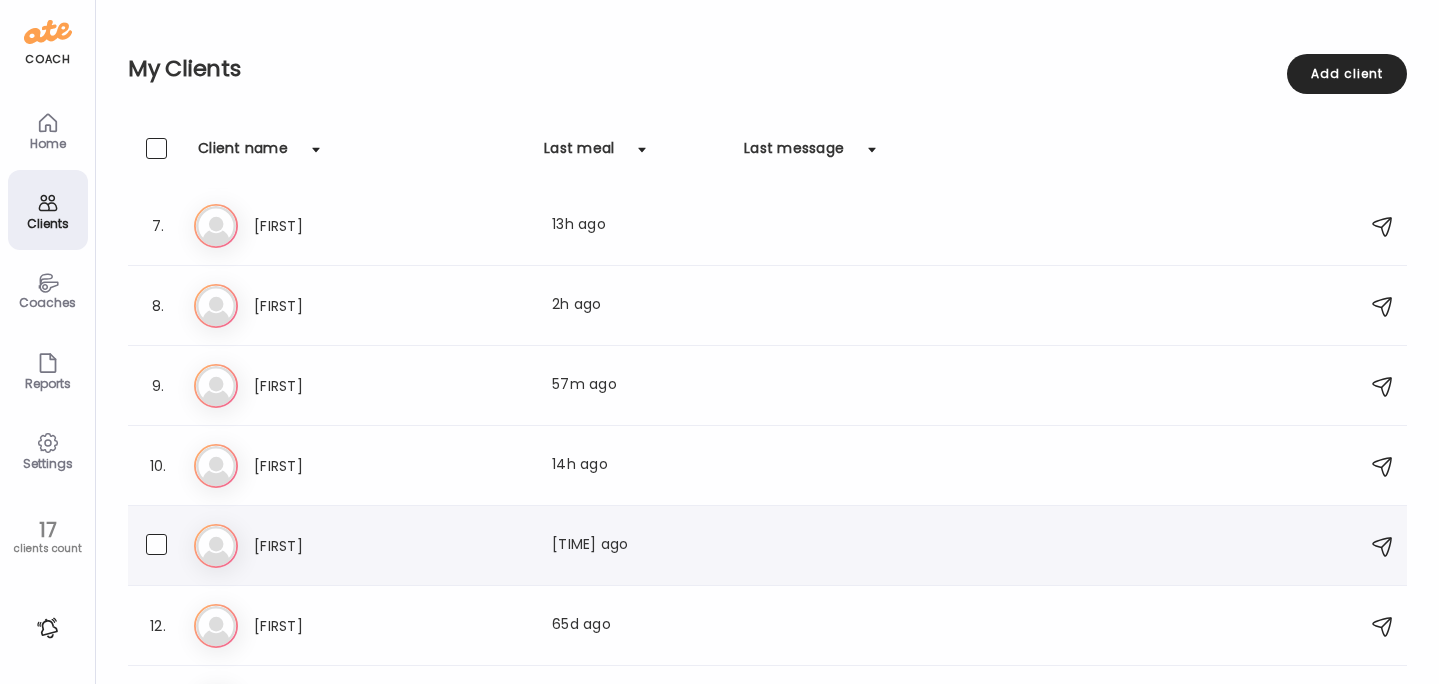 click 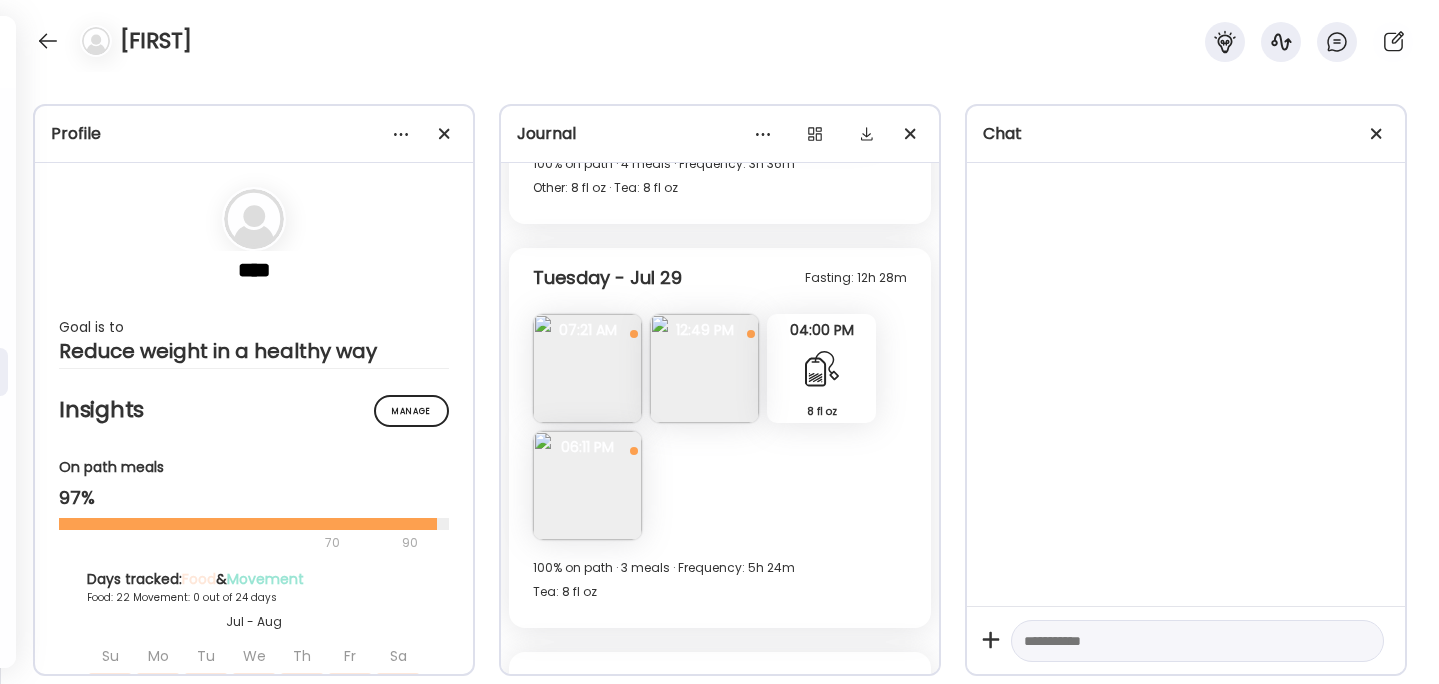 scroll, scrollTop: 11818, scrollLeft: 0, axis: vertical 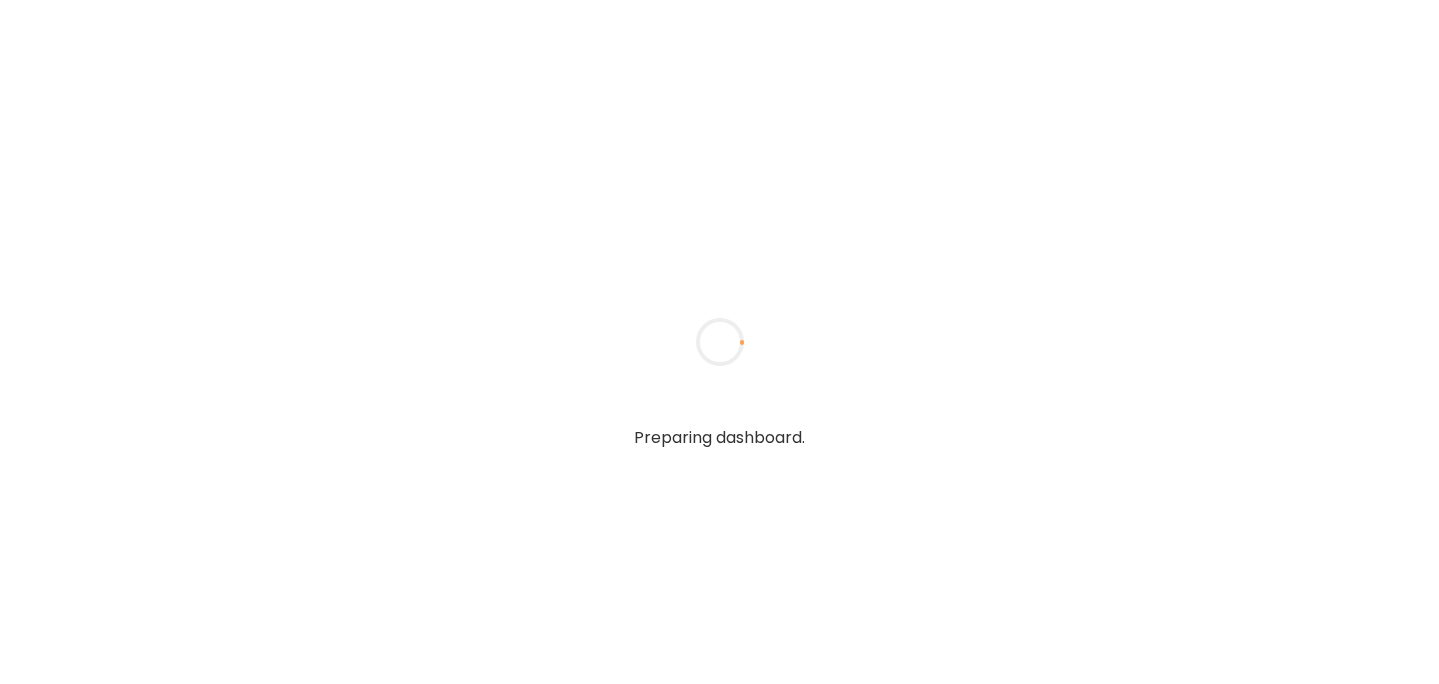 type on "******" 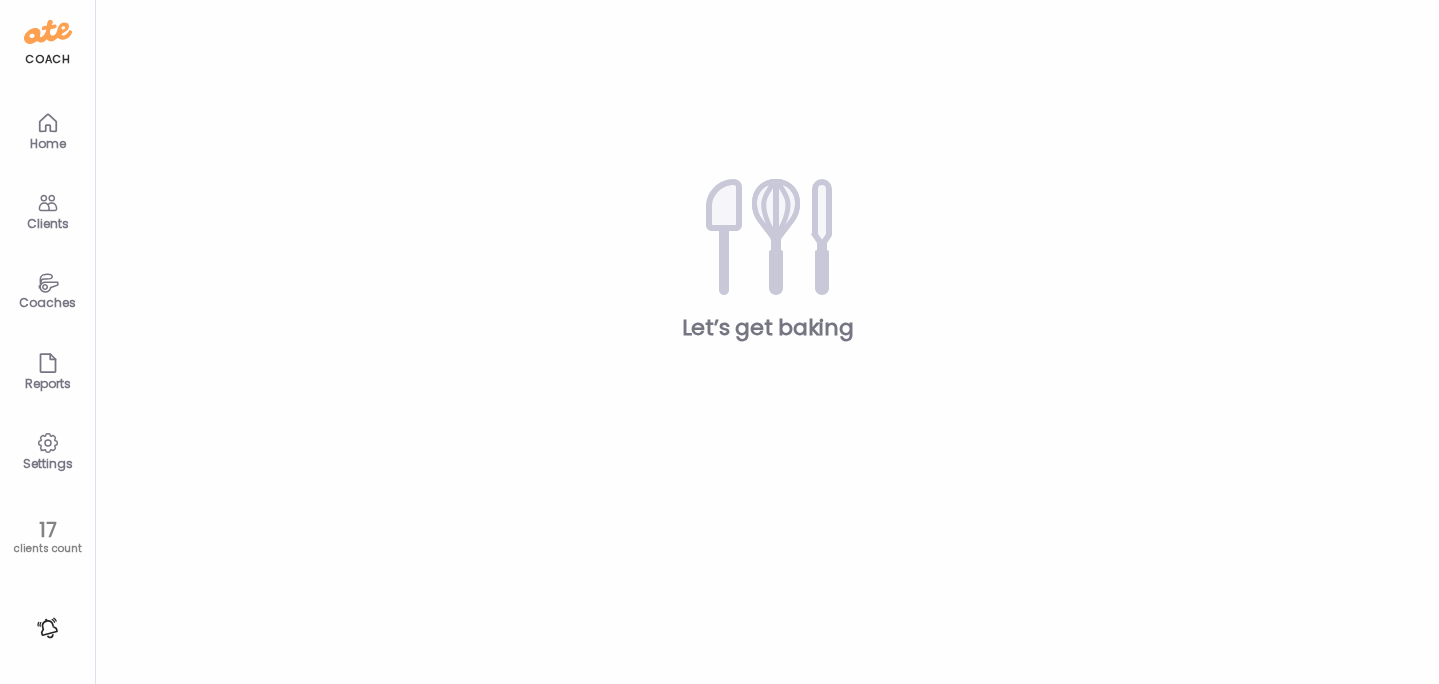 type on "**********" 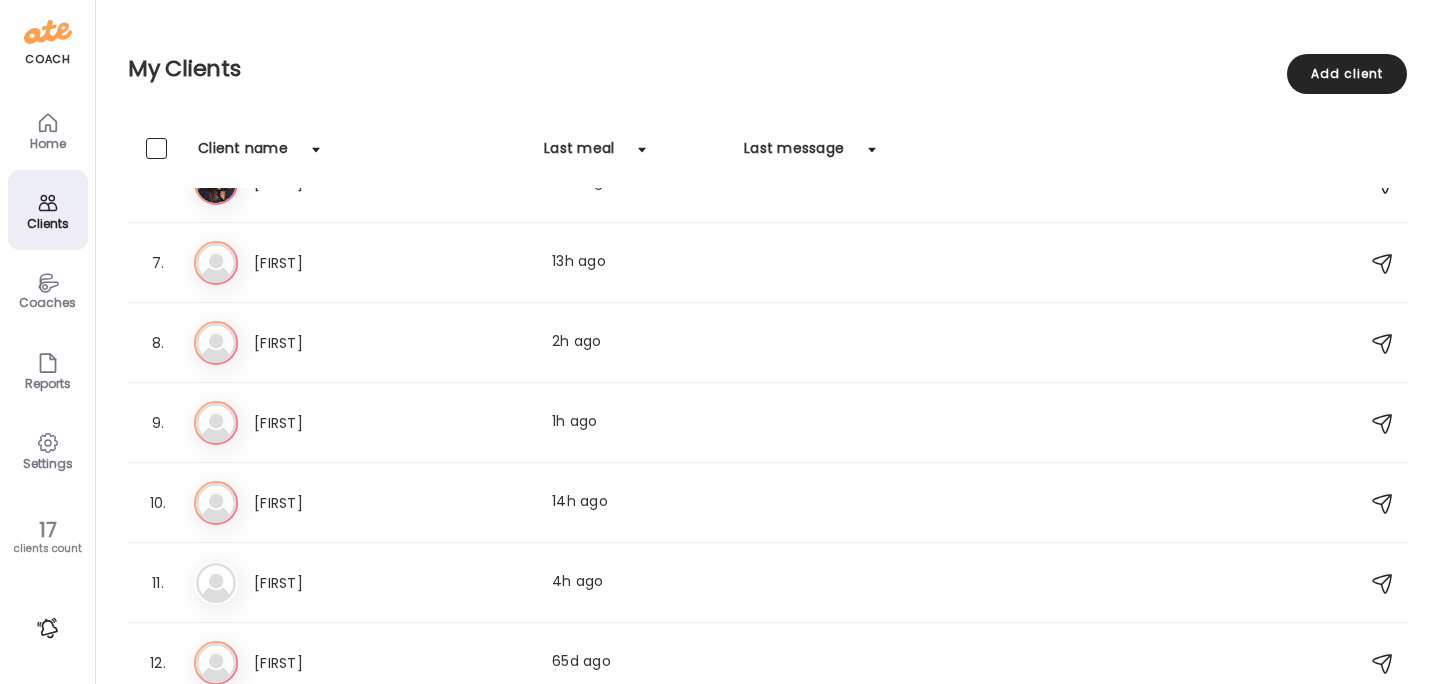 scroll, scrollTop: 453, scrollLeft: 0, axis: vertical 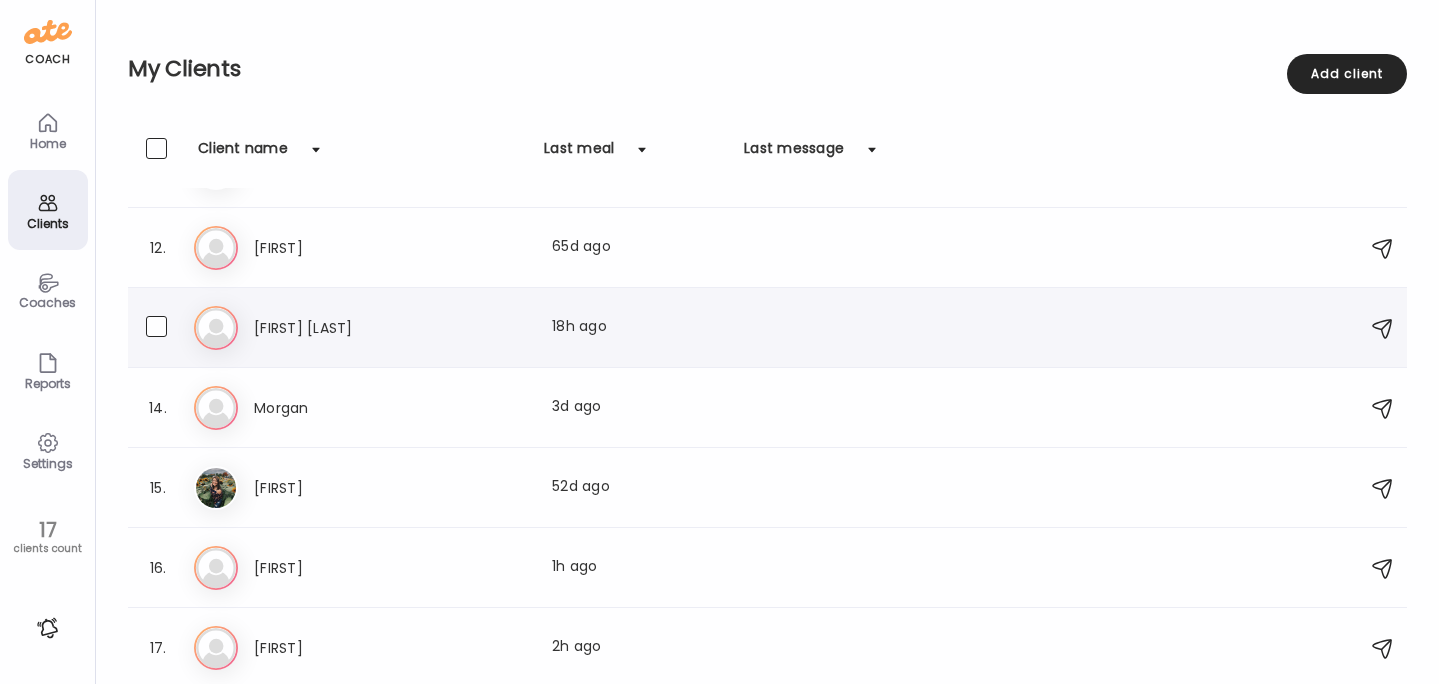 click on "Ma
[FIRST] [LAST]
Last meal:  18h ago" at bounding box center [770, 328] 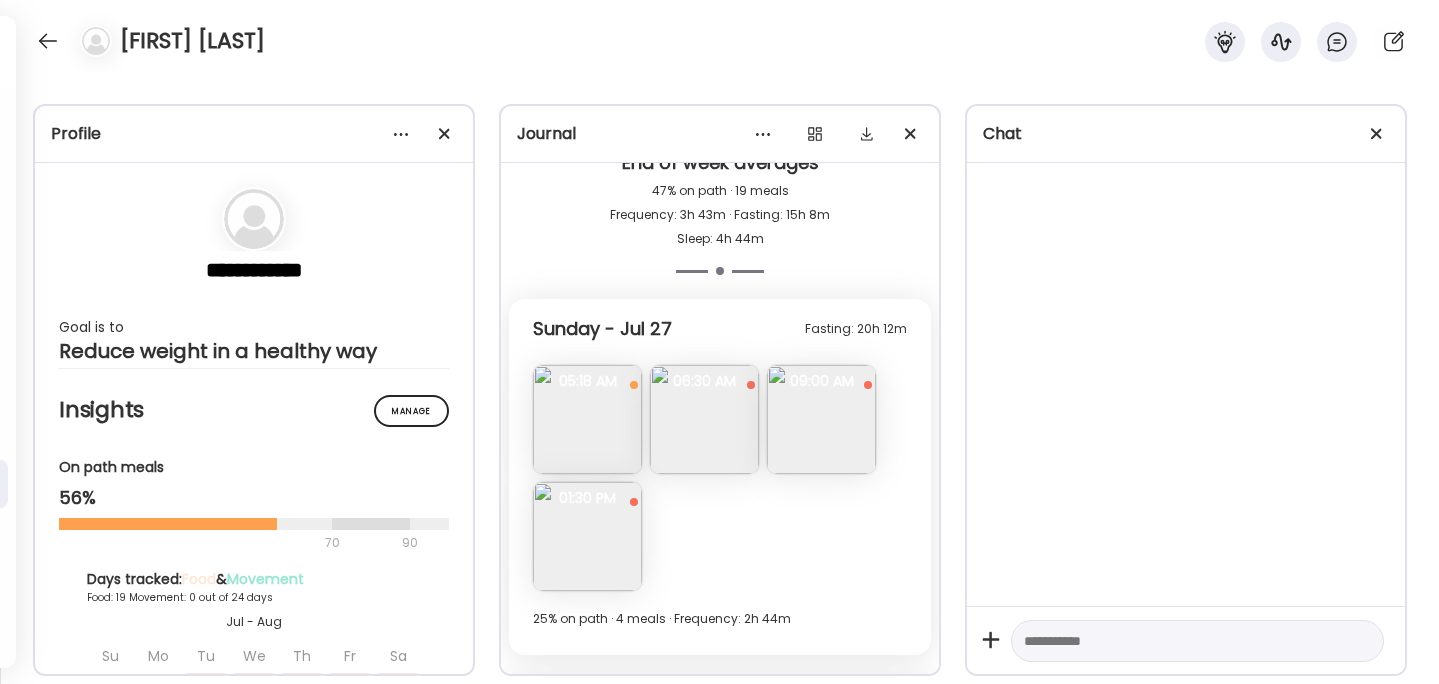 scroll, scrollTop: 4666, scrollLeft: 0, axis: vertical 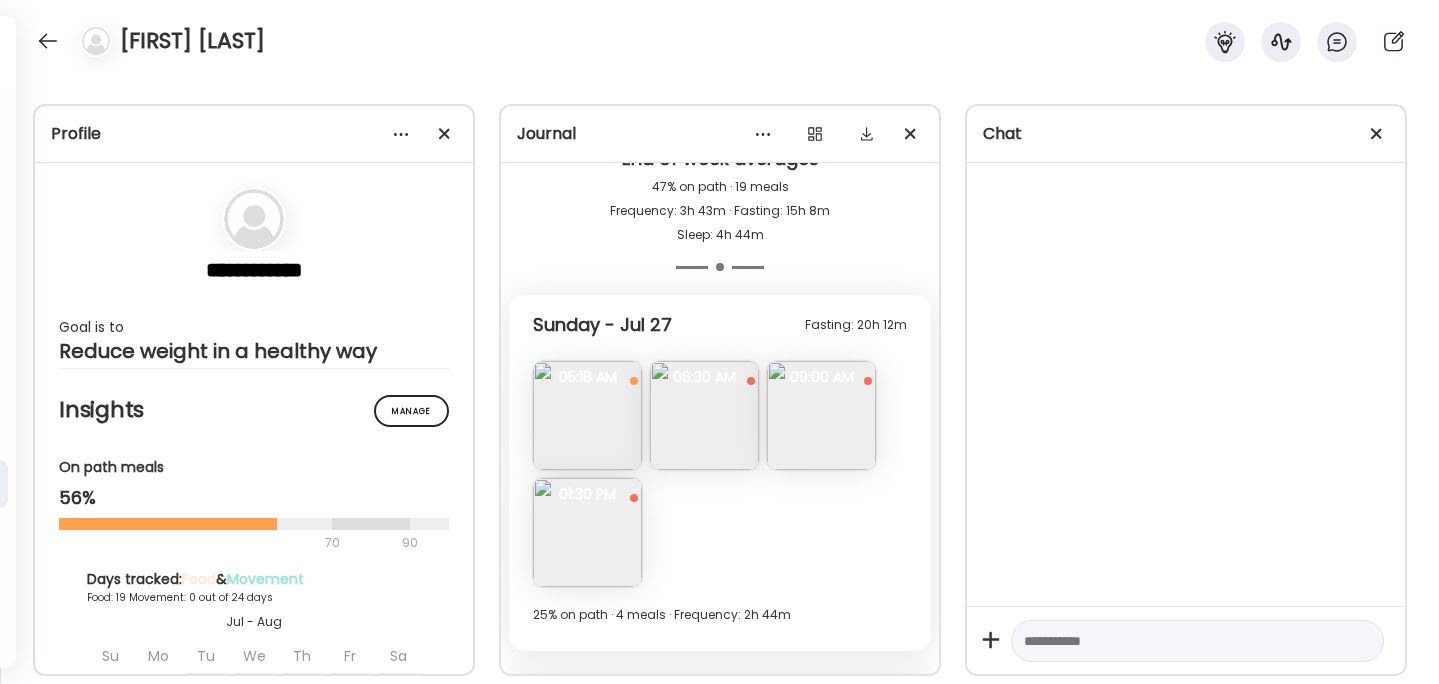click at bounding box center [704, 415] 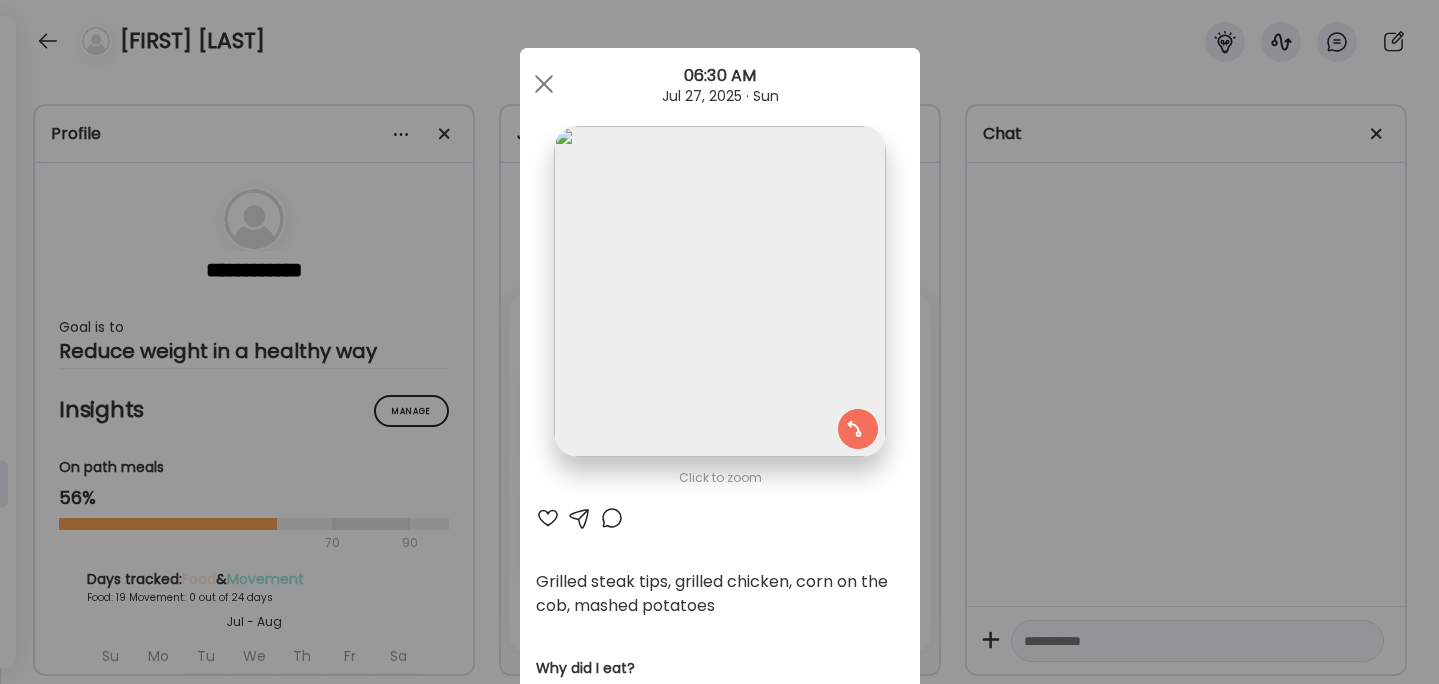 click on "Ate Coach Dashboard
Wahoo! It’s official
Take a moment to set up your Coach Profile to give your clients a smooth onboarding experience.
Skip Set up coach profile
Ate Coach Dashboard
1 Image 2 Message 3 Invite
Let’s get you quickly set up
Add a headshot or company logo for client recognition
Skip Next
Ate Coach Dashboard
1 Image 2 Message 3 Invite
Customize your welcome message
This page will be the first thing your clients will see. Add a welcome message to personalize their experience.
Header 32" at bounding box center [719, 342] 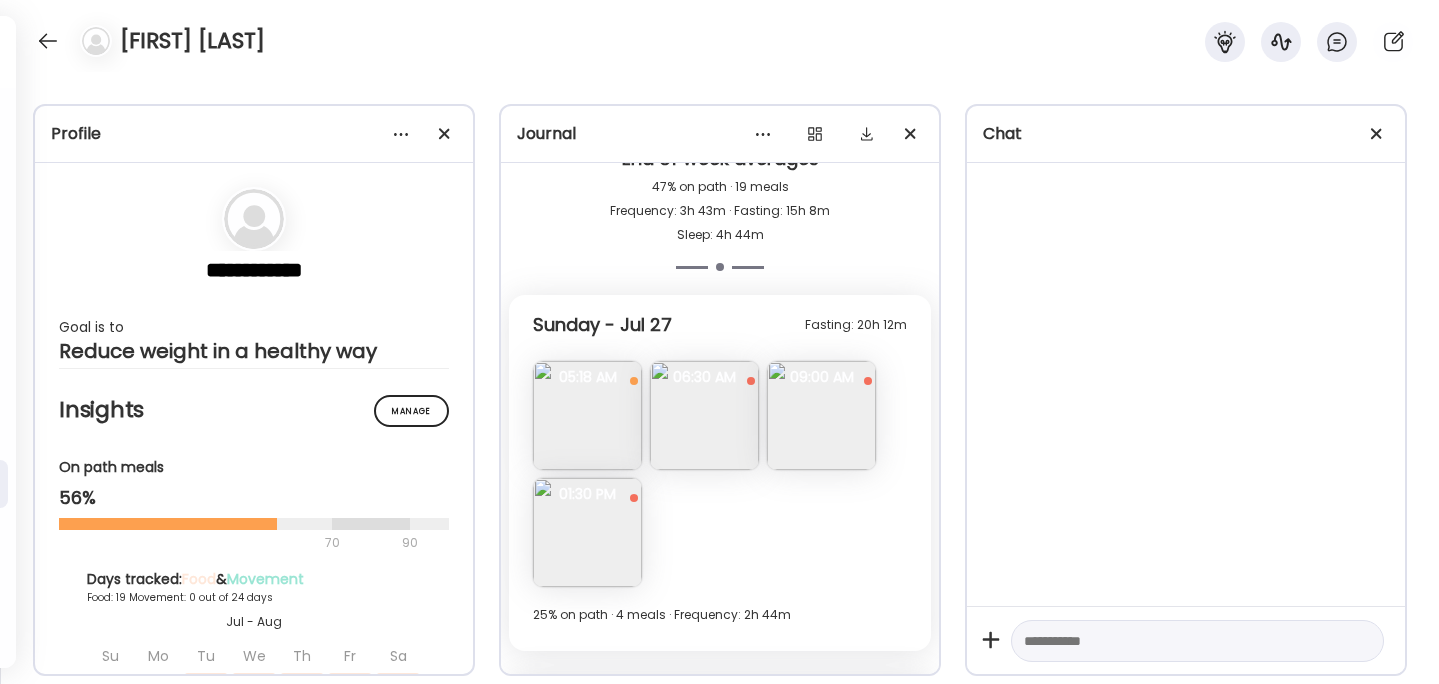 click at bounding box center (821, 415) 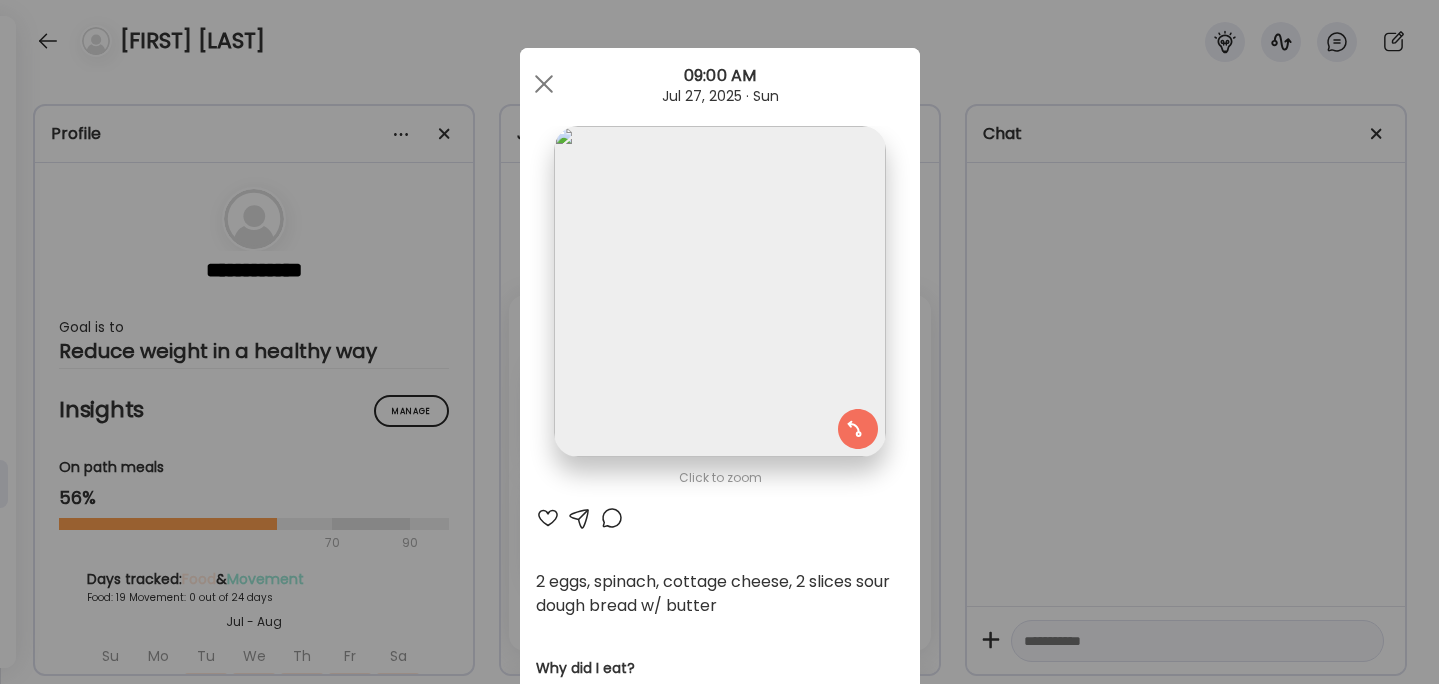 click on "Ate Coach Dashboard
Wahoo! It’s official
Take a moment to set up your Coach Profile to give your clients a smooth onboarding experience.
Skip Set up coach profile
Ate Coach Dashboard
1 Image 2 Message 3 Invite
Let’s get you quickly set up
Add a headshot or company logo for client recognition
Skip Next
Ate Coach Dashboard
1 Image 2 Message 3 Invite
Customize your welcome message
This page will be the first thing your clients will see. Add a welcome message to personalize their experience.
Header 32" at bounding box center [719, 342] 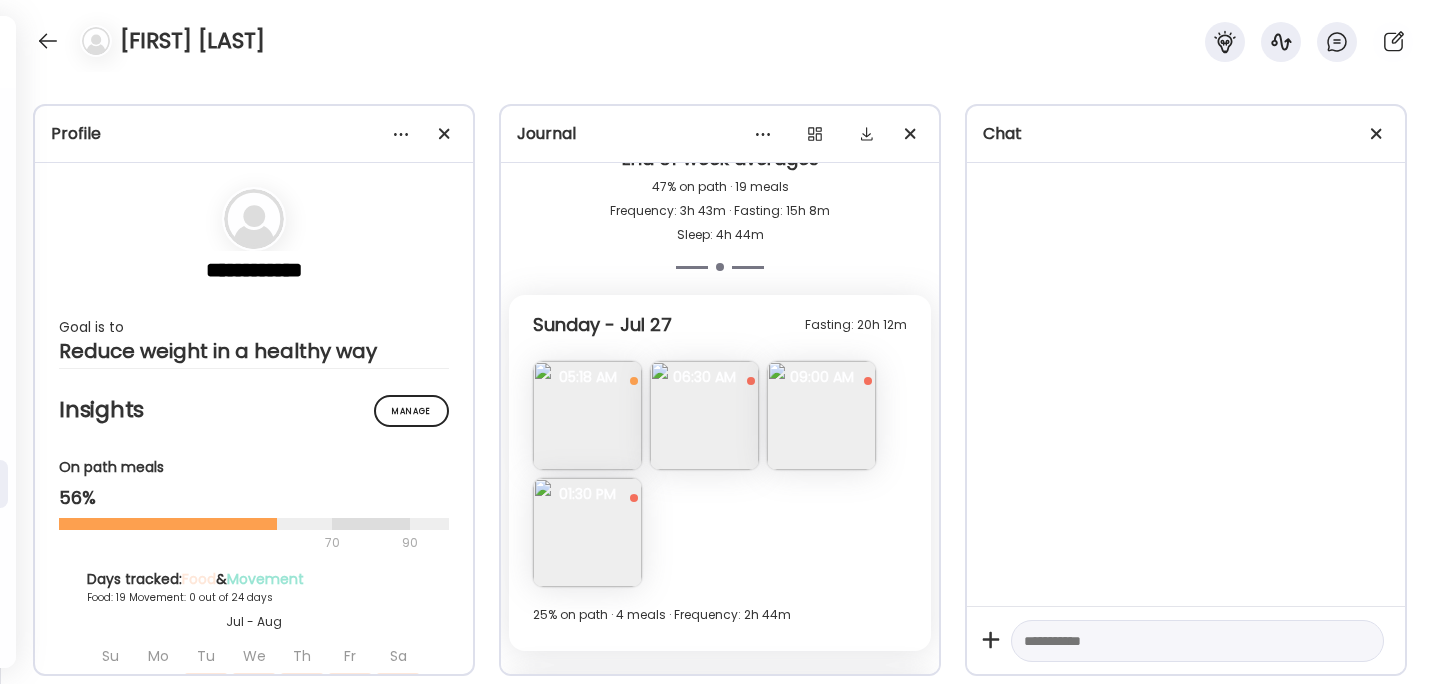 click at bounding box center [587, 532] 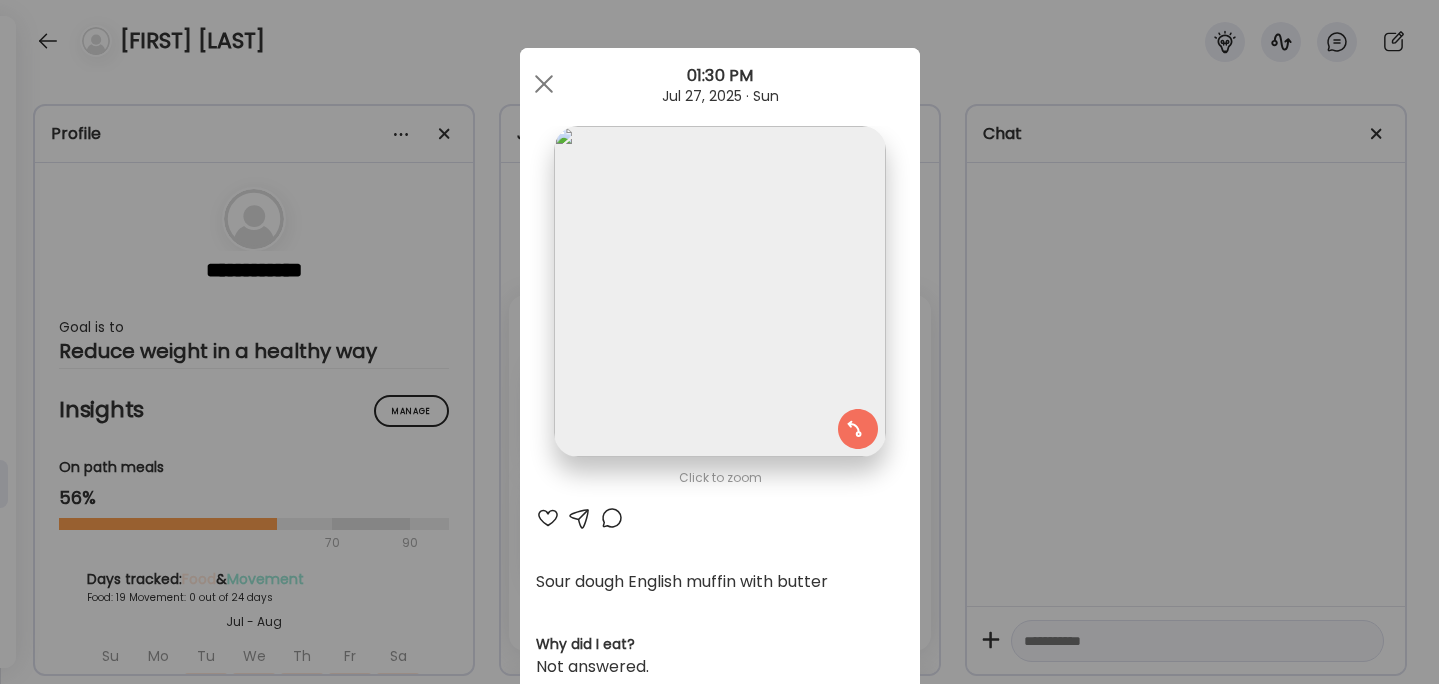 click on "Ate Coach Dashboard
Wahoo! It’s official
Take a moment to set up your Coach Profile to give your clients a smooth onboarding experience.
Skip Set up coach profile
Ate Coach Dashboard
1 Image 2 Message 3 Invite
Let’s get you quickly set up
Add a headshot or company logo for client recognition
Skip Next
Ate Coach Dashboard
1 Image 2 Message 3 Invite
Customize your welcome message
This page will be the first thing your clients will see. Add a welcome message to personalize their experience.
Header 32" at bounding box center (719, 342) 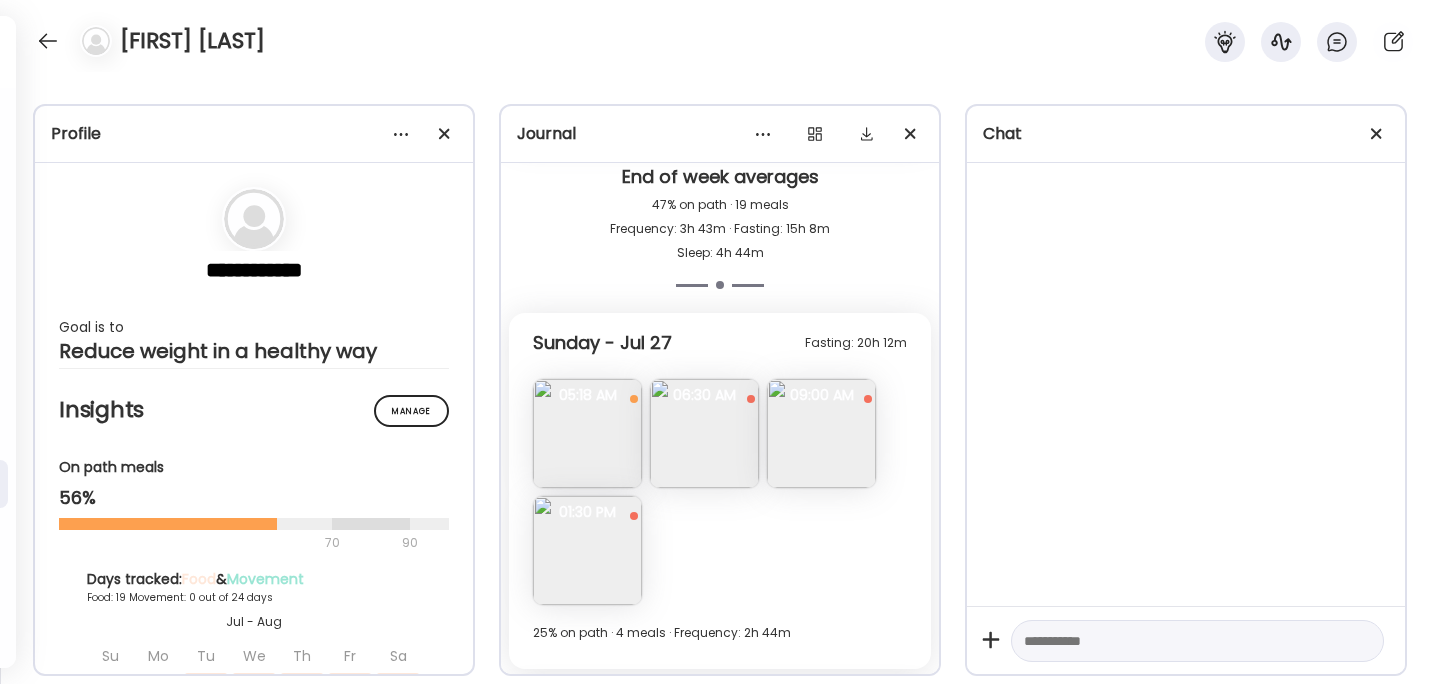 scroll, scrollTop: 4651, scrollLeft: 0, axis: vertical 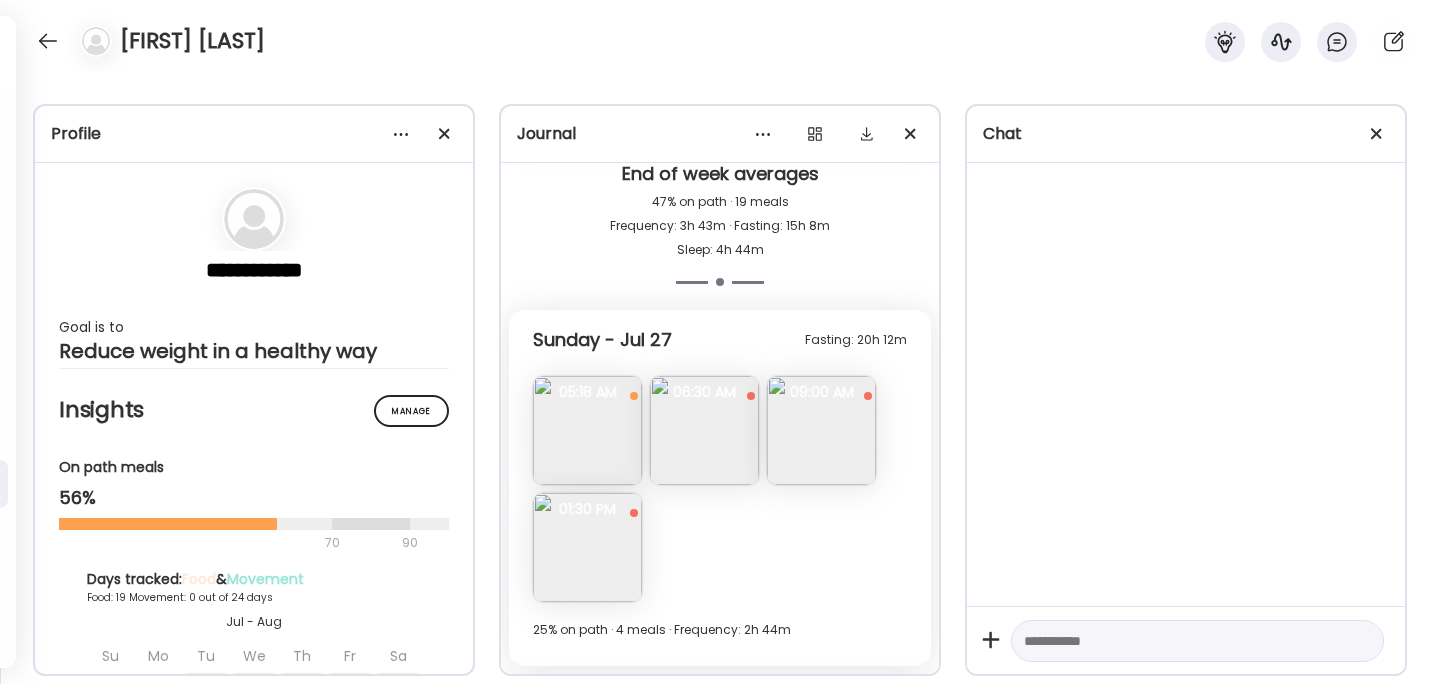 click at bounding box center (704, 430) 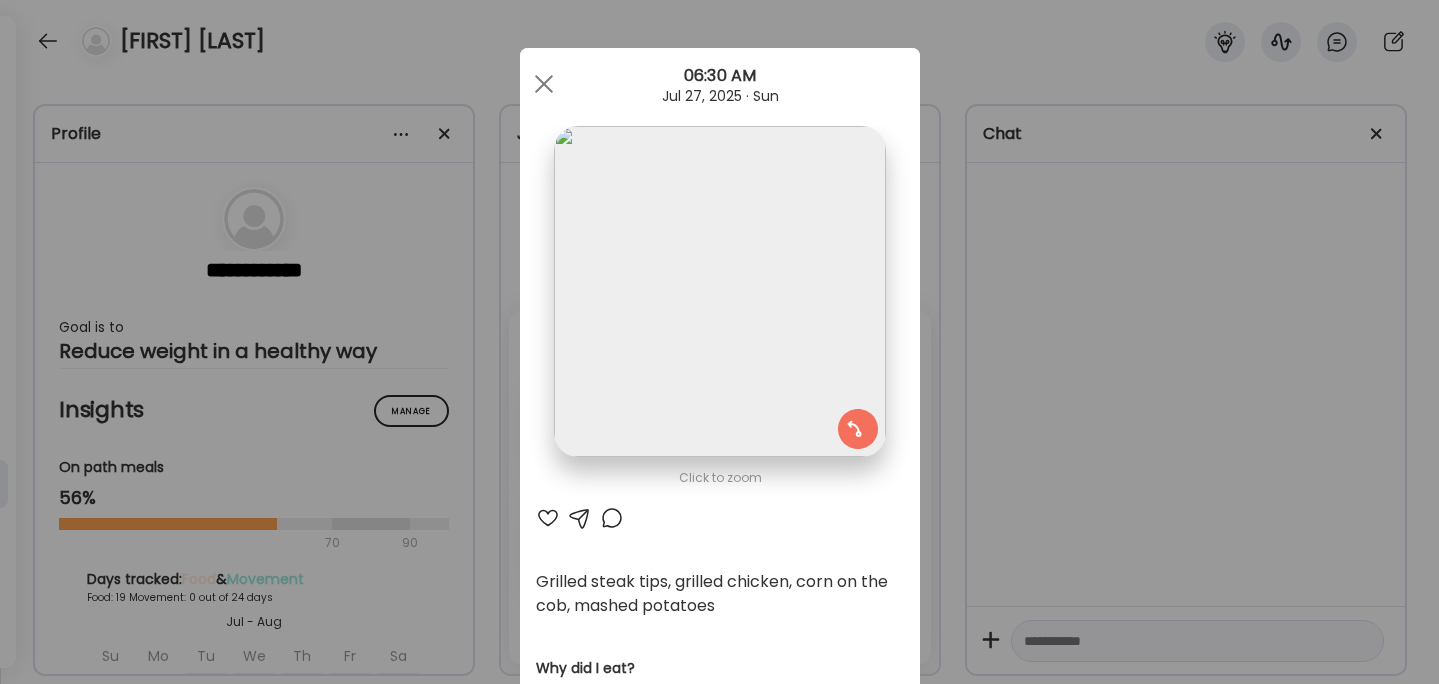 click on "Ate Coach Dashboard
Wahoo! It’s official
Take a moment to set up your Coach Profile to give your clients a smooth onboarding experience.
Skip Set up coach profile
Ate Coach Dashboard
1 Image 2 Message 3 Invite
Let’s get you quickly set up
Add a headshot or company logo for client recognition
Skip Next
Ate Coach Dashboard
1 Image 2 Message 3 Invite
Customize your welcome message
This page will be the first thing your clients will see. Add a welcome message to personalize their experience.
Header 32" at bounding box center (719, 342) 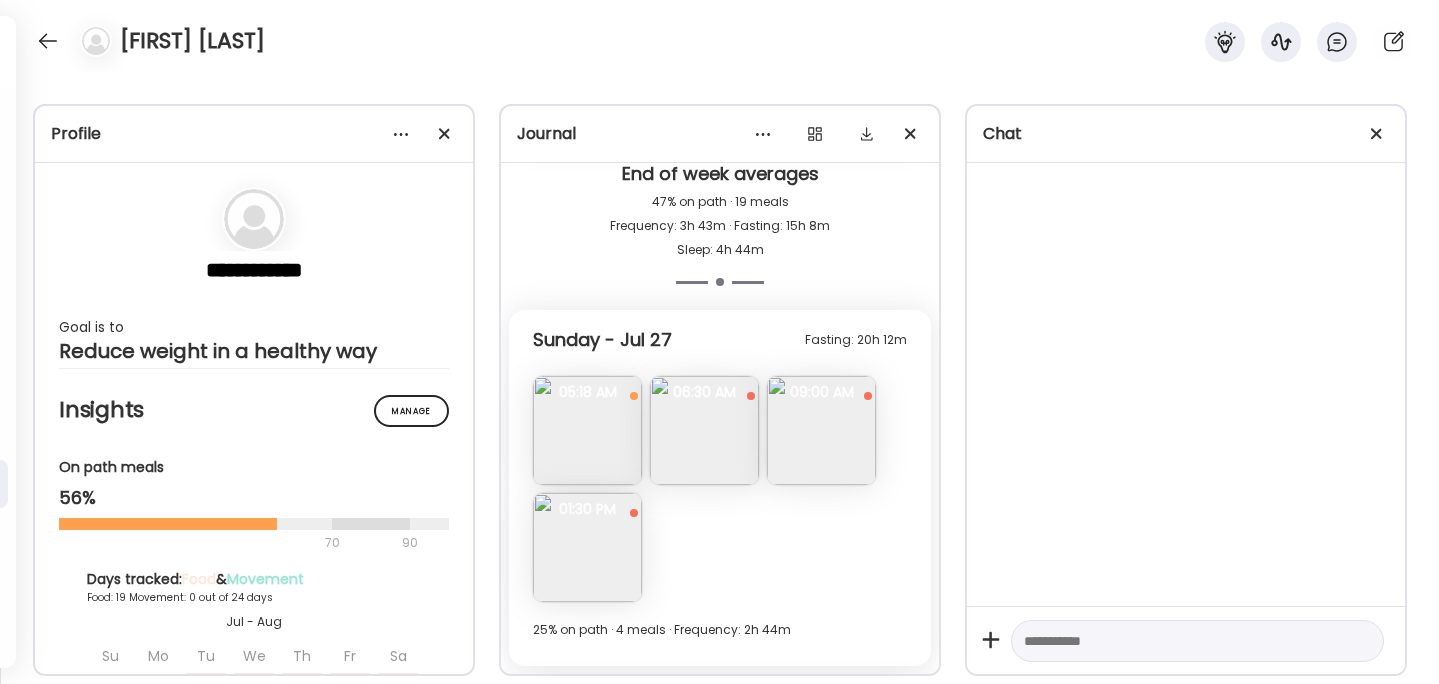click at bounding box center [821, 430] 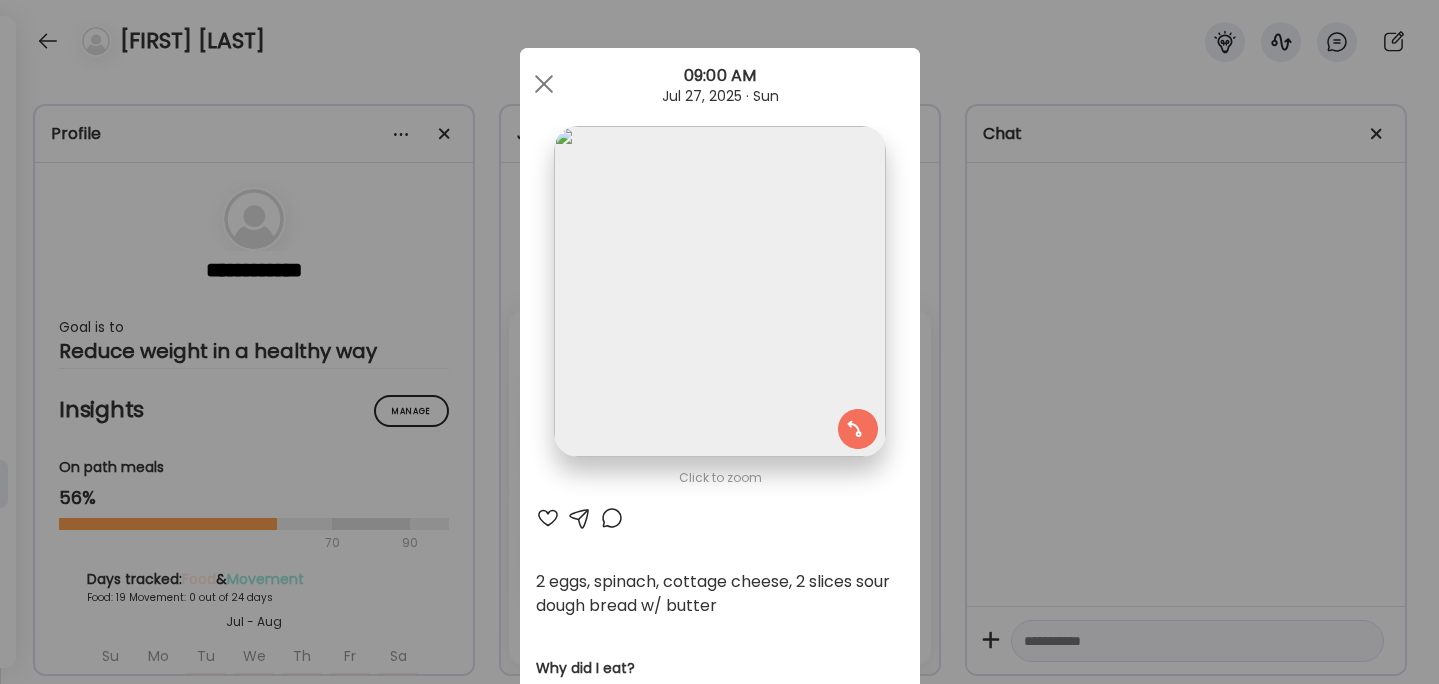 click on "Ate Coach Dashboard
Wahoo! It’s official
Take a moment to set up your Coach Profile to give your clients a smooth onboarding experience.
Skip Set up coach profile
Ate Coach Dashboard
1 Image 2 Message 3 Invite
Let’s get you quickly set up
Add a headshot or company logo for client recognition
Skip Next
Ate Coach Dashboard
1 Image 2 Message 3 Invite
Customize your welcome message
This page will be the first thing your clients will see. Add a welcome message to personalize their experience.
Header 32" at bounding box center [719, 342] 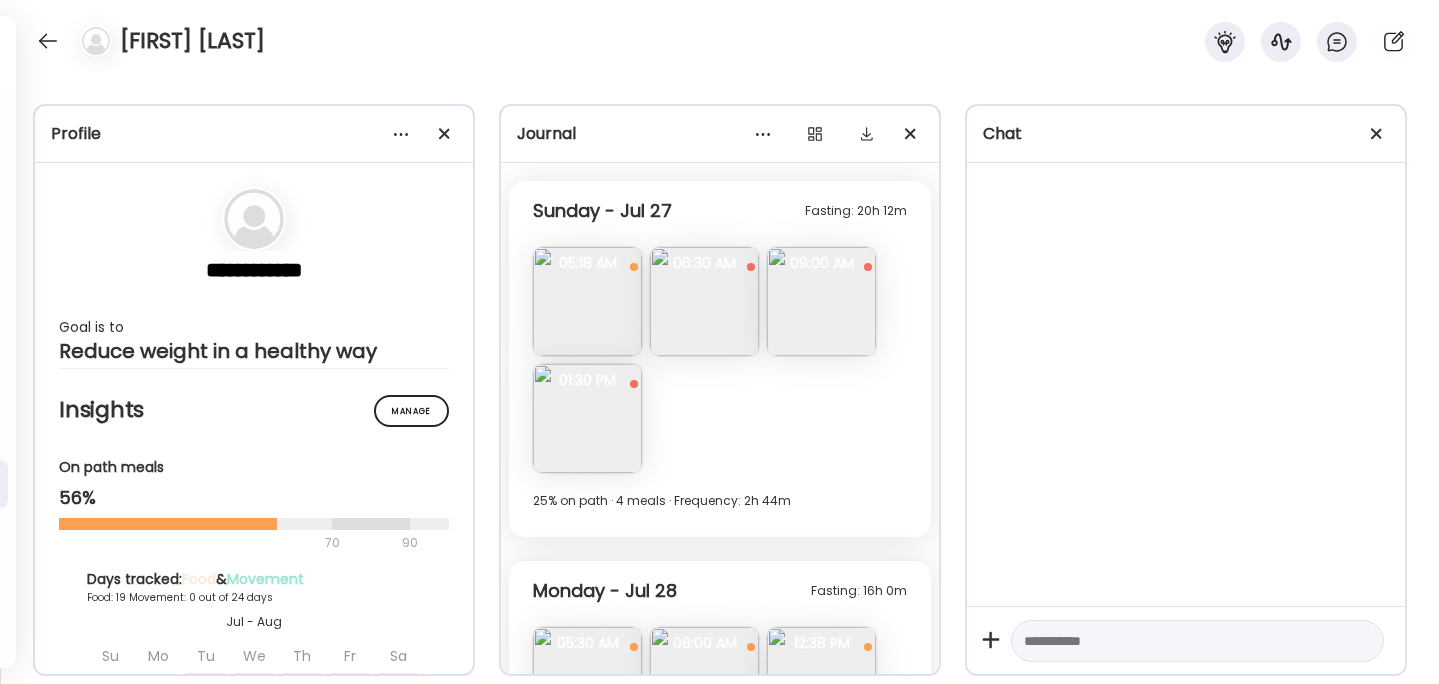 scroll, scrollTop: 4694, scrollLeft: 0, axis: vertical 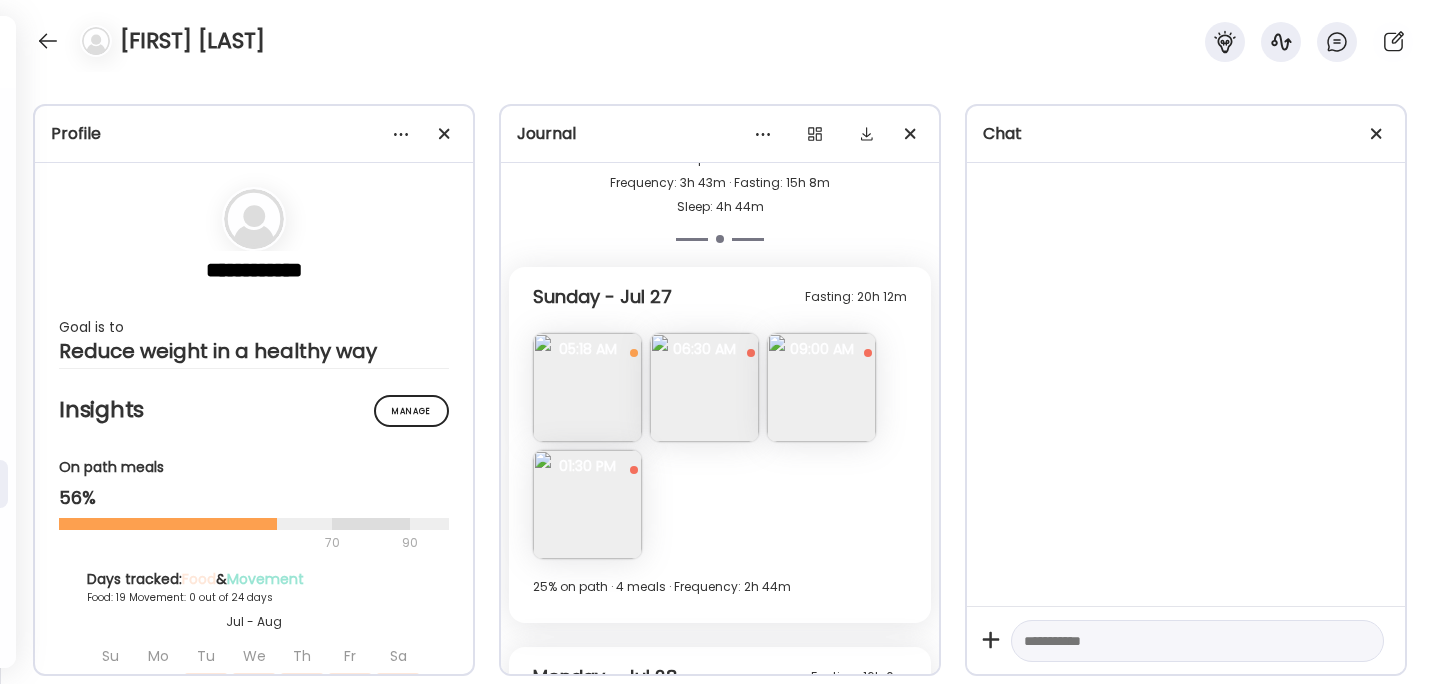 click at bounding box center [587, 387] 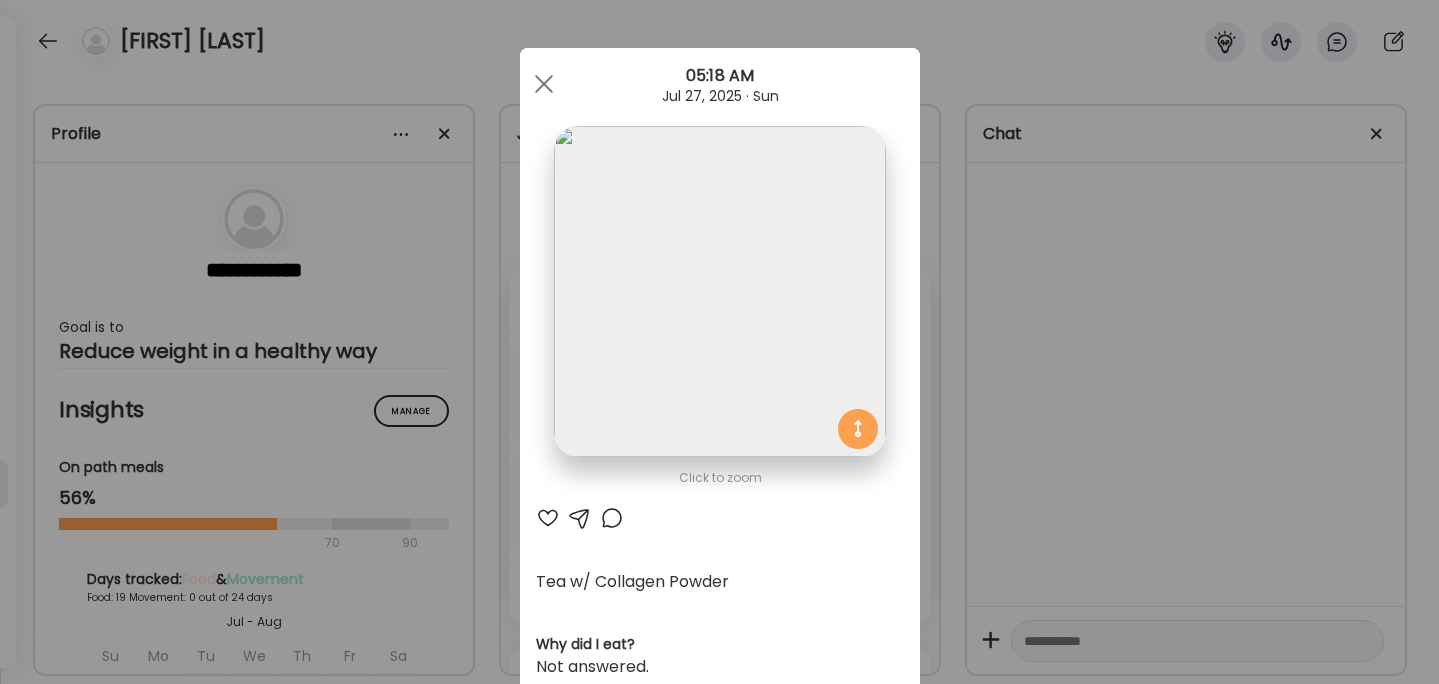 click on "Ate Coach Dashboard
Wahoo! It’s official
Take a moment to set up your Coach Profile to give your clients a smooth onboarding experience.
Skip Set up coach profile
Ate Coach Dashboard
1 Image 2 Message 3 Invite
Let’s get you quickly set up
Add a headshot or company logo for client recognition
Skip Next
Ate Coach Dashboard
1 Image 2 Message 3 Invite
Customize your welcome message
This page will be the first thing your clients will see. Add a welcome message to personalize their experience.
Header 32" at bounding box center (719, 342) 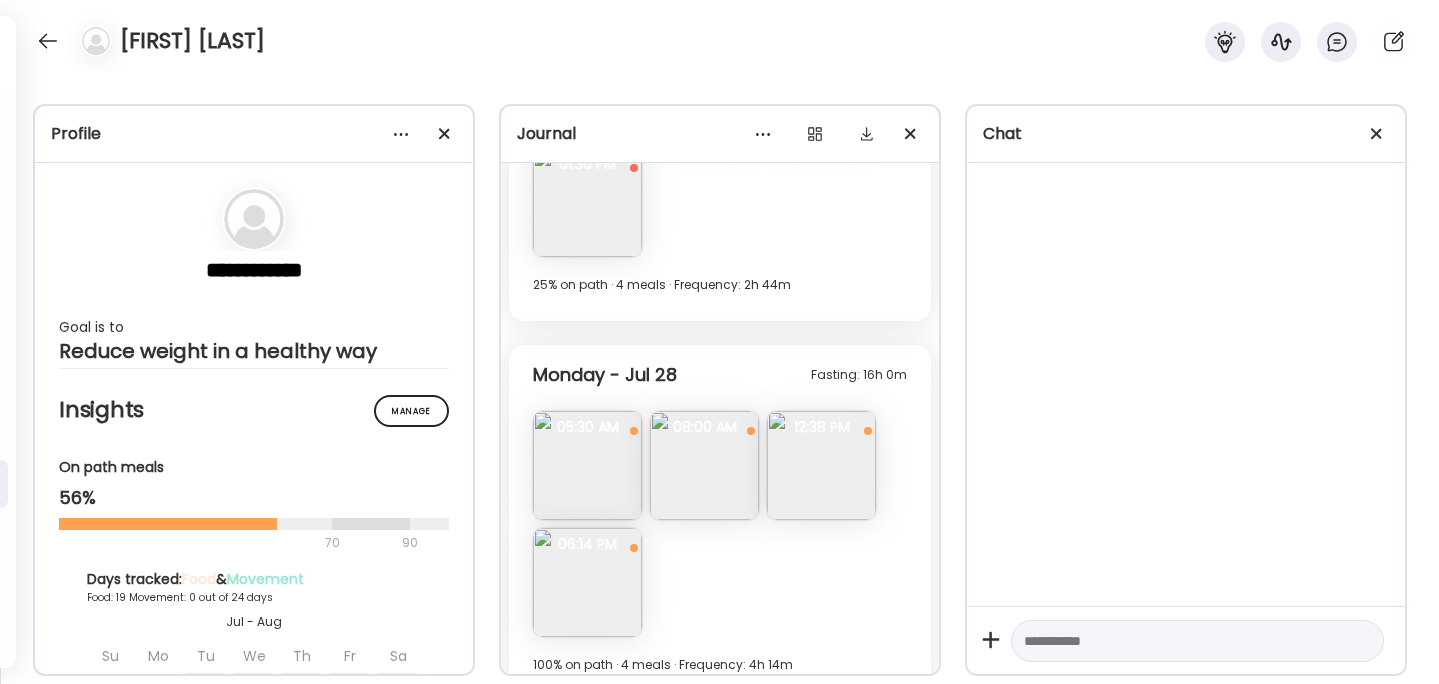 scroll, scrollTop: 5035, scrollLeft: 0, axis: vertical 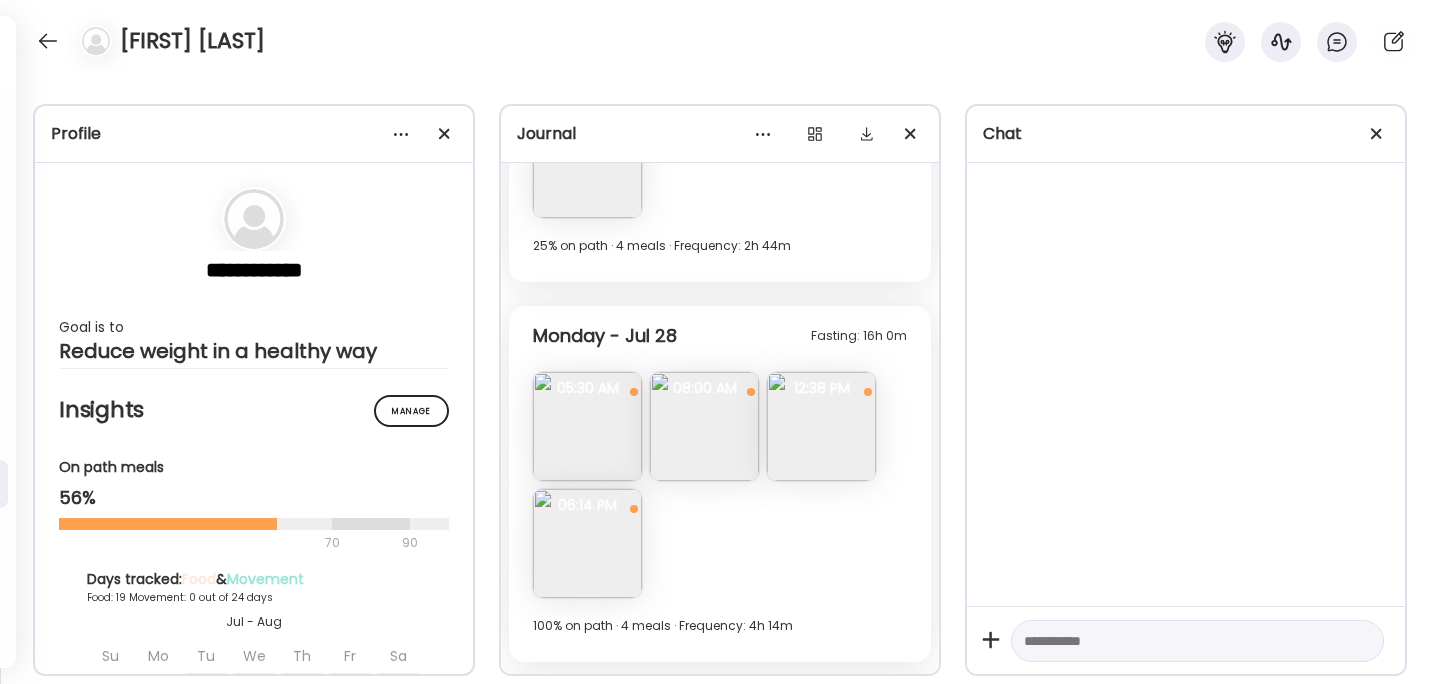 click at bounding box center (821, 426) 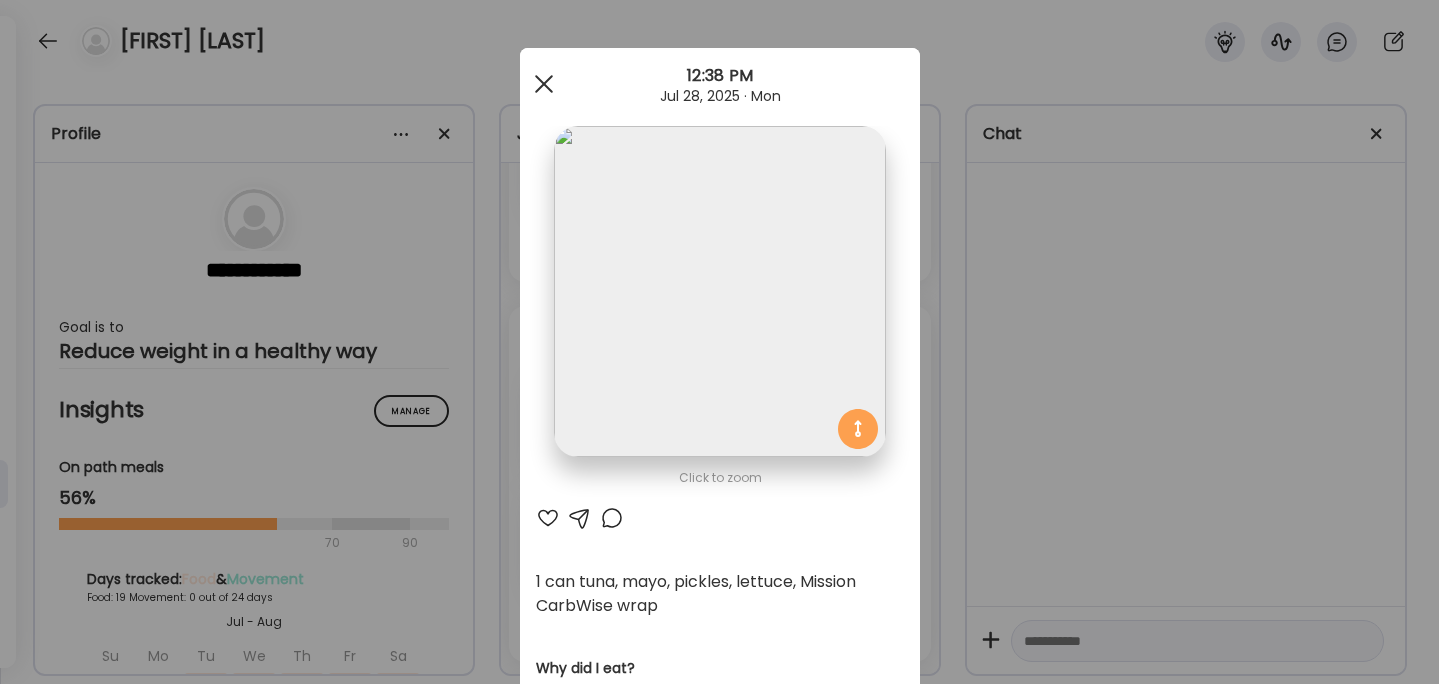 click at bounding box center (544, 84) 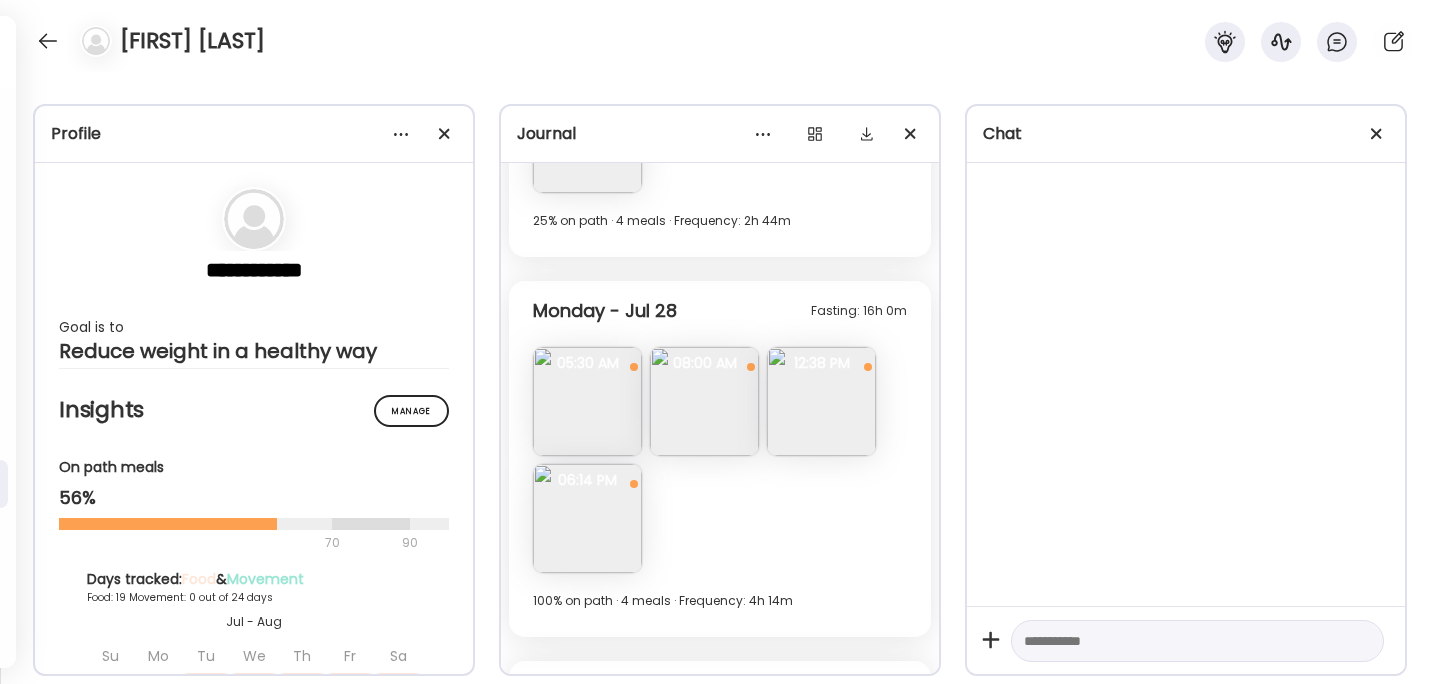 scroll, scrollTop: 5069, scrollLeft: 0, axis: vertical 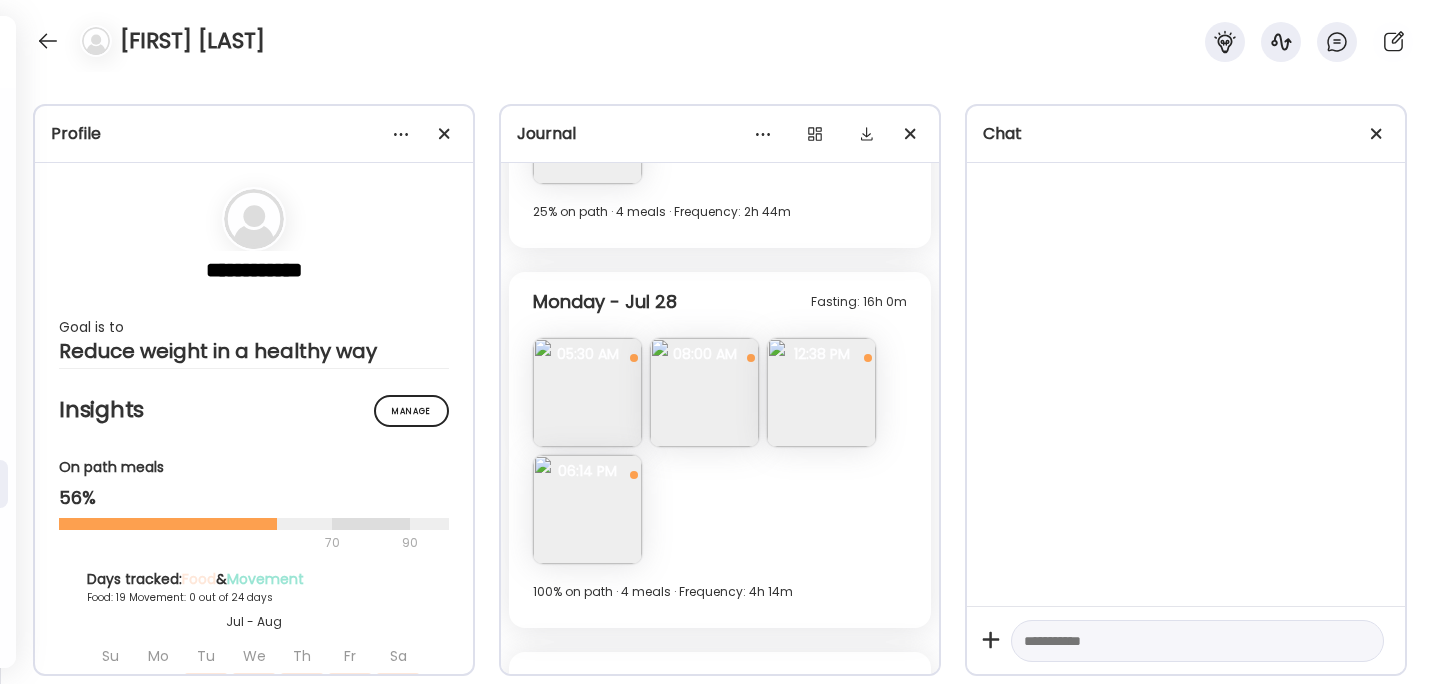 click at bounding box center [704, 392] 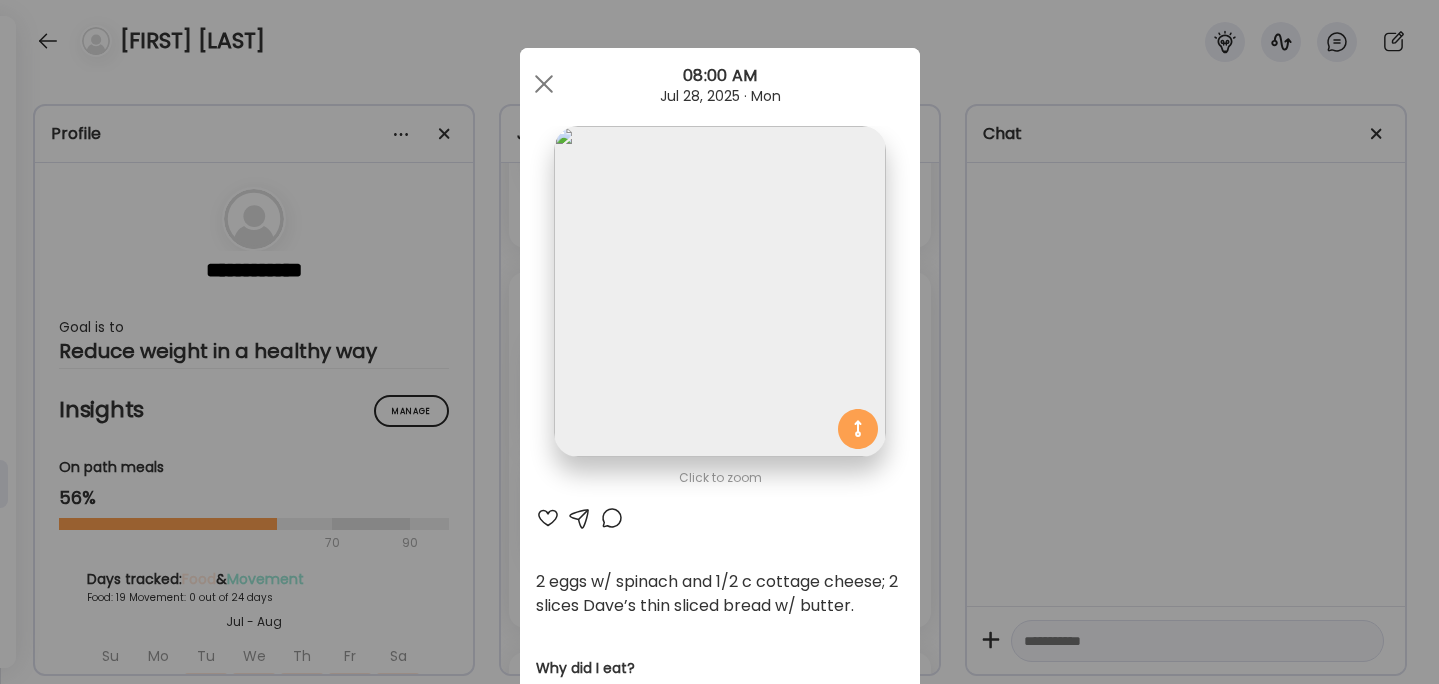 click on "Ate Coach Dashboard
Wahoo! It’s official
Take a moment to set up your Coach Profile to give your clients a smooth onboarding experience.
Skip Set up coach profile
Ate Coach Dashboard
1 Image 2 Message 3 Invite
Let’s get you quickly set up
Add a headshot or company logo for client recognition
Skip Next
Ate Coach Dashboard
1 Image 2 Message 3 Invite
Customize your welcome message
This page will be the first thing your clients will see. Add a welcome message to personalize their experience.
Header 32" at bounding box center [719, 342] 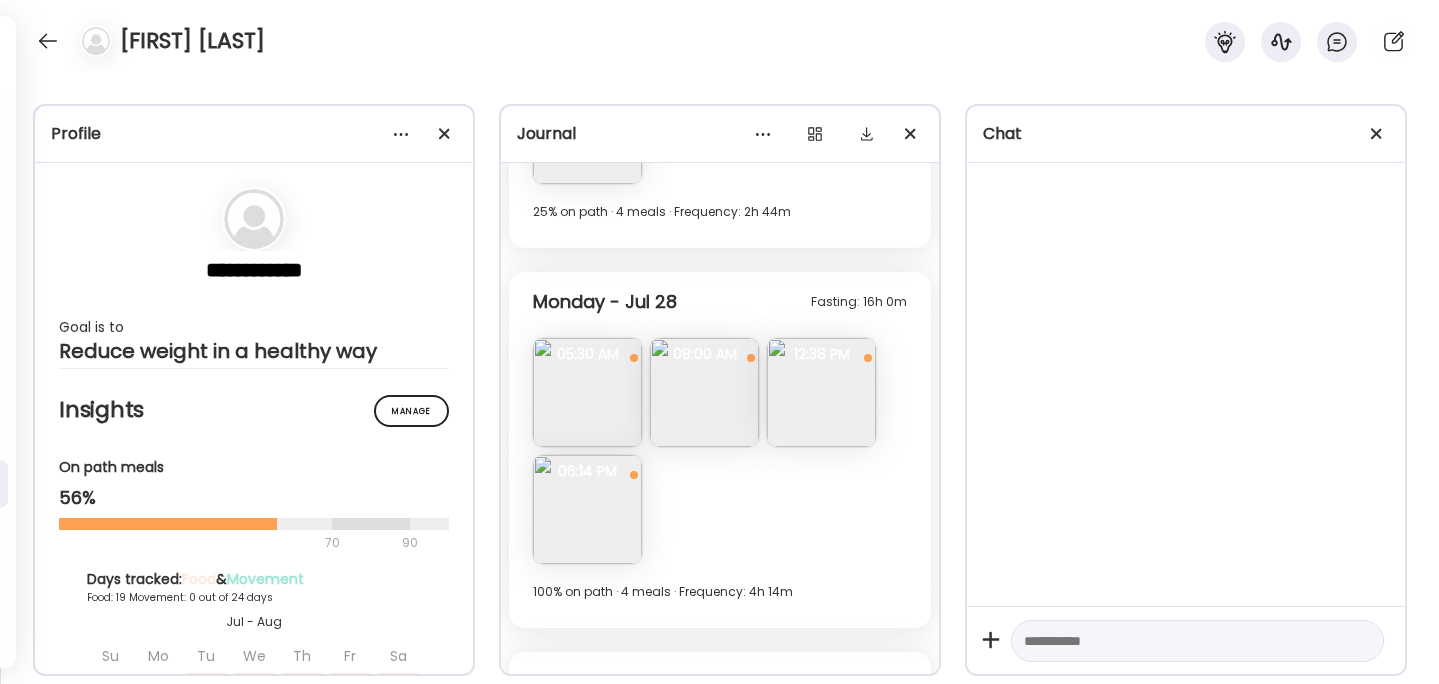 click at bounding box center [587, 509] 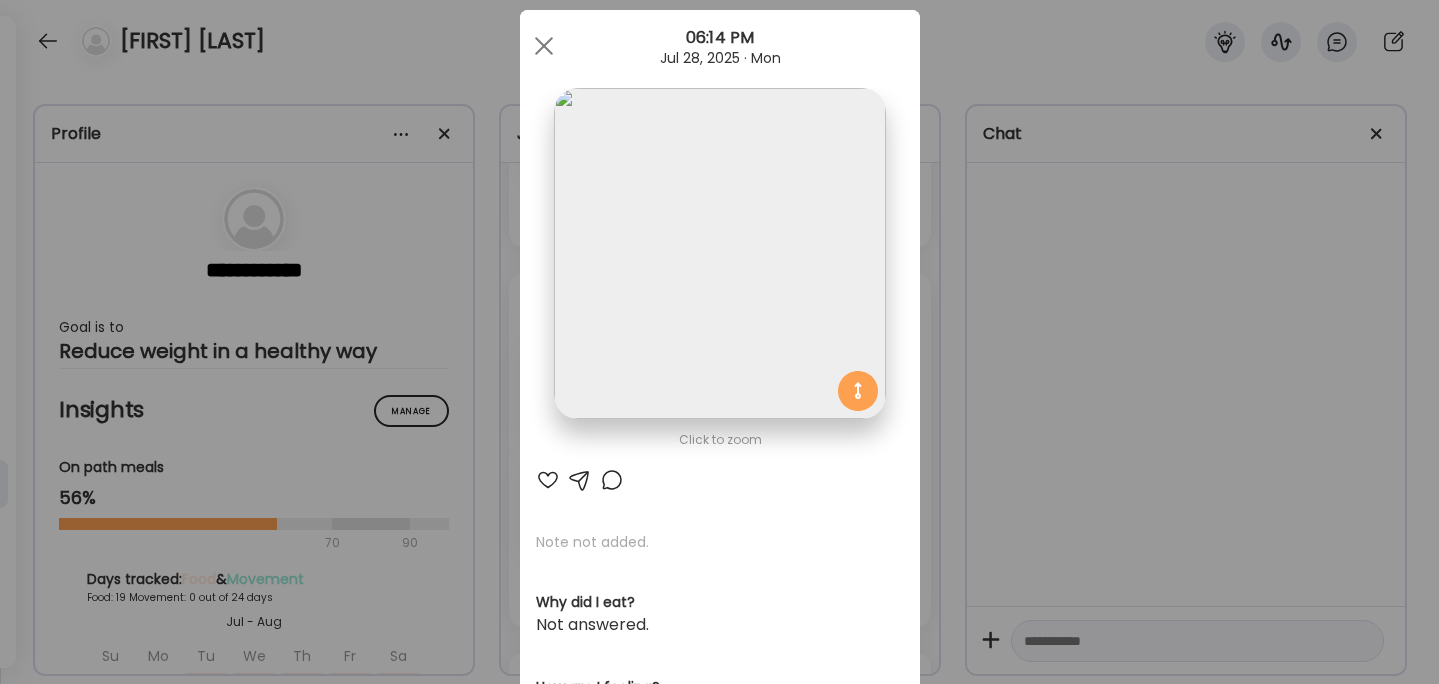 scroll, scrollTop: 49, scrollLeft: 0, axis: vertical 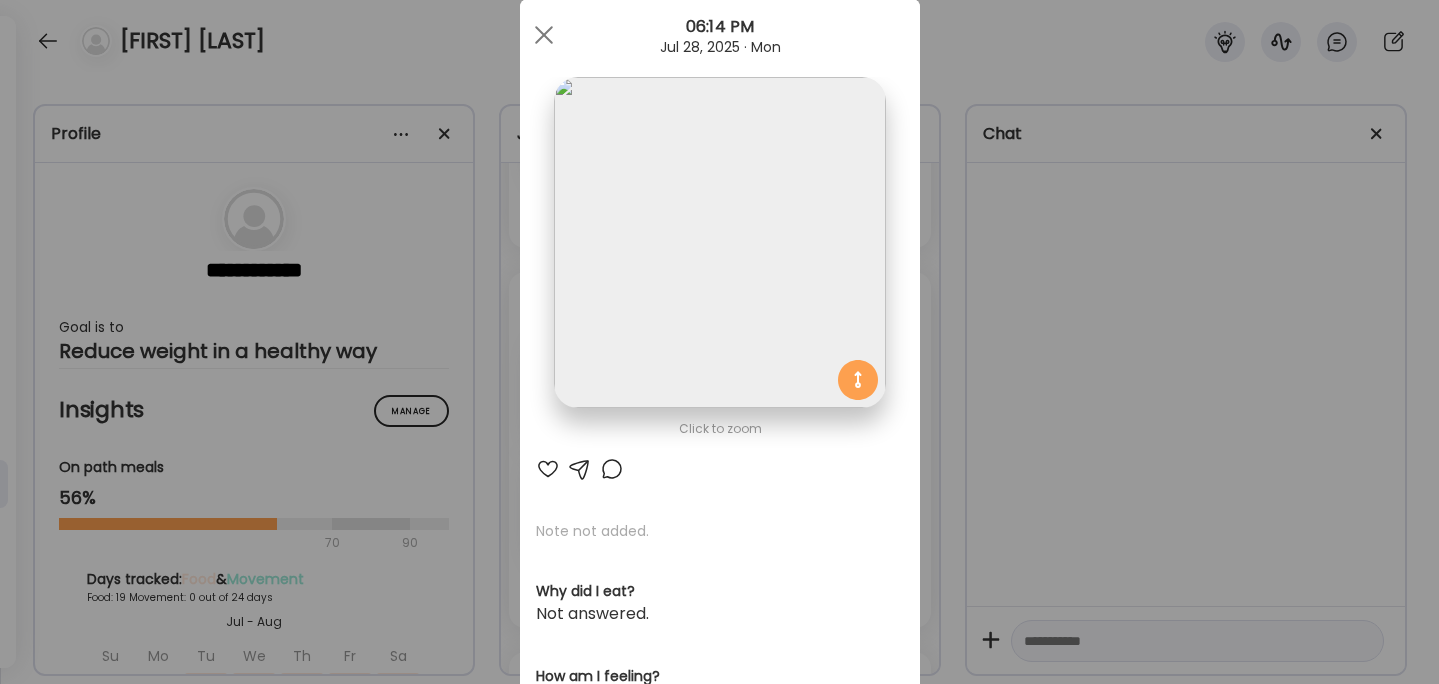 click on "Ate Coach Dashboard
Wahoo! It’s official
Take a moment to set up your Coach Profile to give your clients a smooth onboarding experience.
Skip Set up coach profile
Ate Coach Dashboard
1 Image 2 Message 3 Invite
Let’s get you quickly set up
Add a headshot or company logo for client recognition
Skip Next
Ate Coach Dashboard
1 Image 2 Message 3 Invite
Customize your welcome message
This page will be the first thing your clients will see. Add a welcome message to personalize their experience.
Header 32" at bounding box center [719, 342] 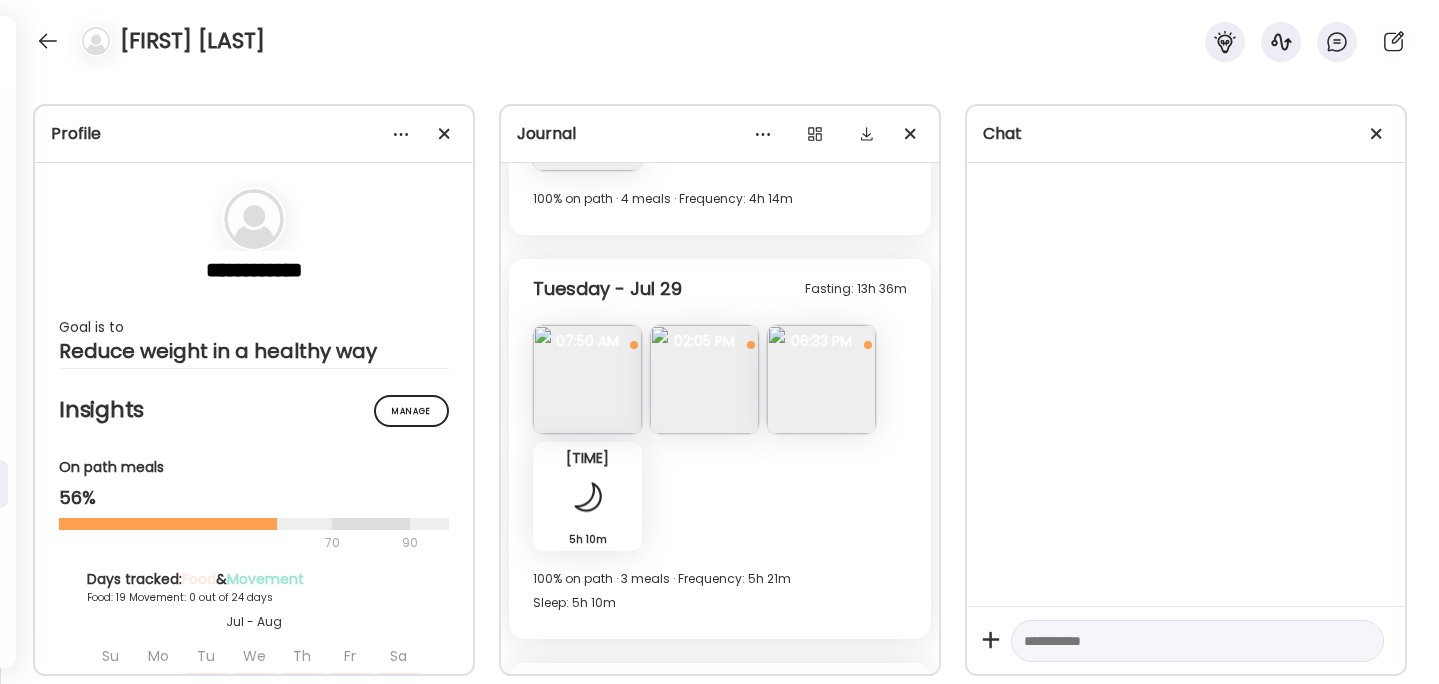 scroll, scrollTop: 5470, scrollLeft: 0, axis: vertical 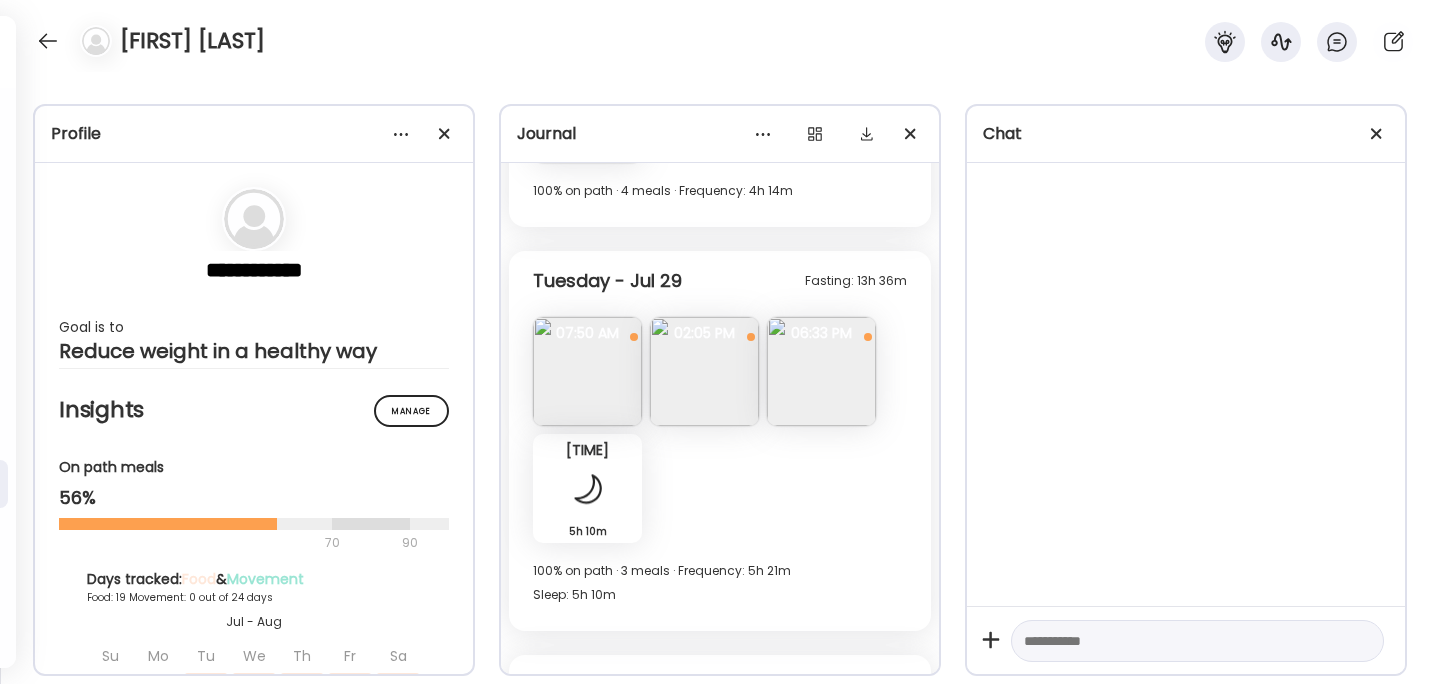 click at bounding box center (821, 371) 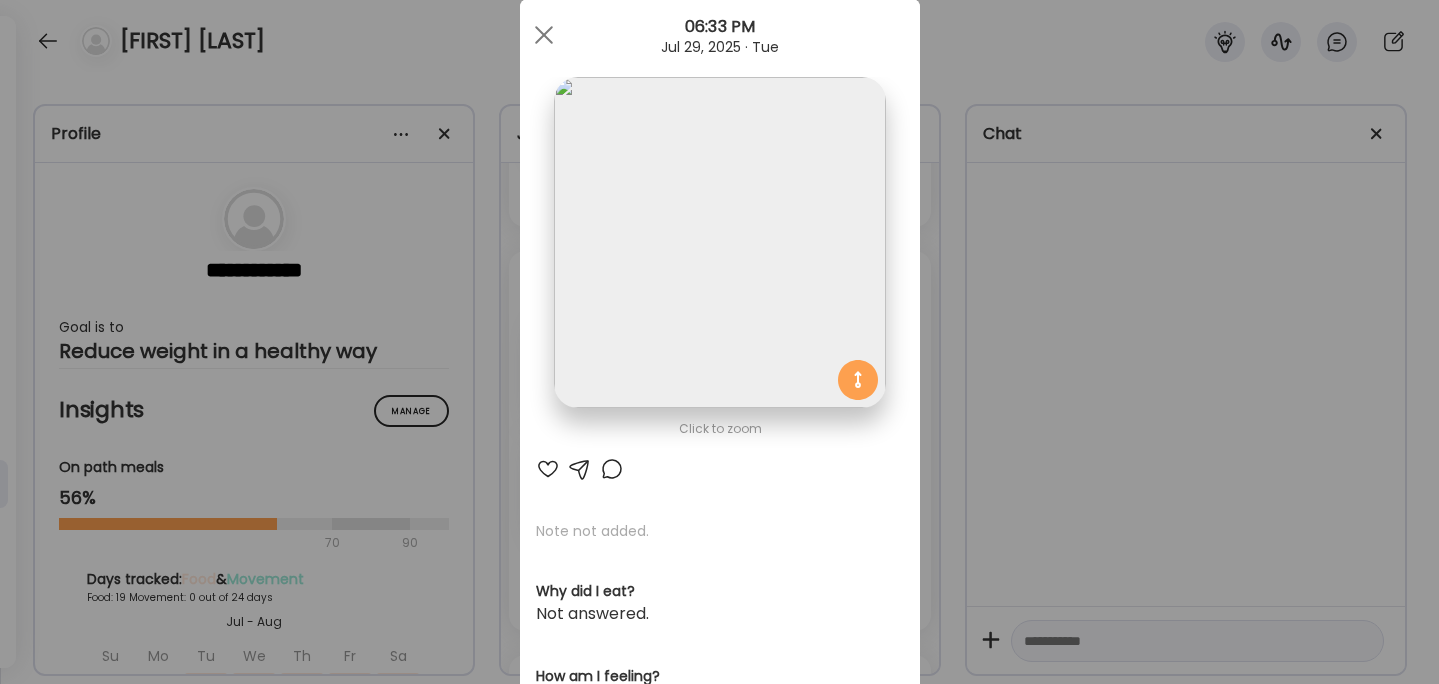 click on "Ate Coach Dashboard
Wahoo! It’s official
Take a moment to set up your Coach Profile to give your clients a smooth onboarding experience.
Skip Set up coach profile
Ate Coach Dashboard
1 Image 2 Message 3 Invite
Let’s get you quickly set up
Add a headshot or company logo for client recognition
Skip Next
Ate Coach Dashboard
1 Image 2 Message 3 Invite
Customize your welcome message
This page will be the first thing your clients will see. Add a welcome message to personalize their experience.
Header 32" at bounding box center [719, 342] 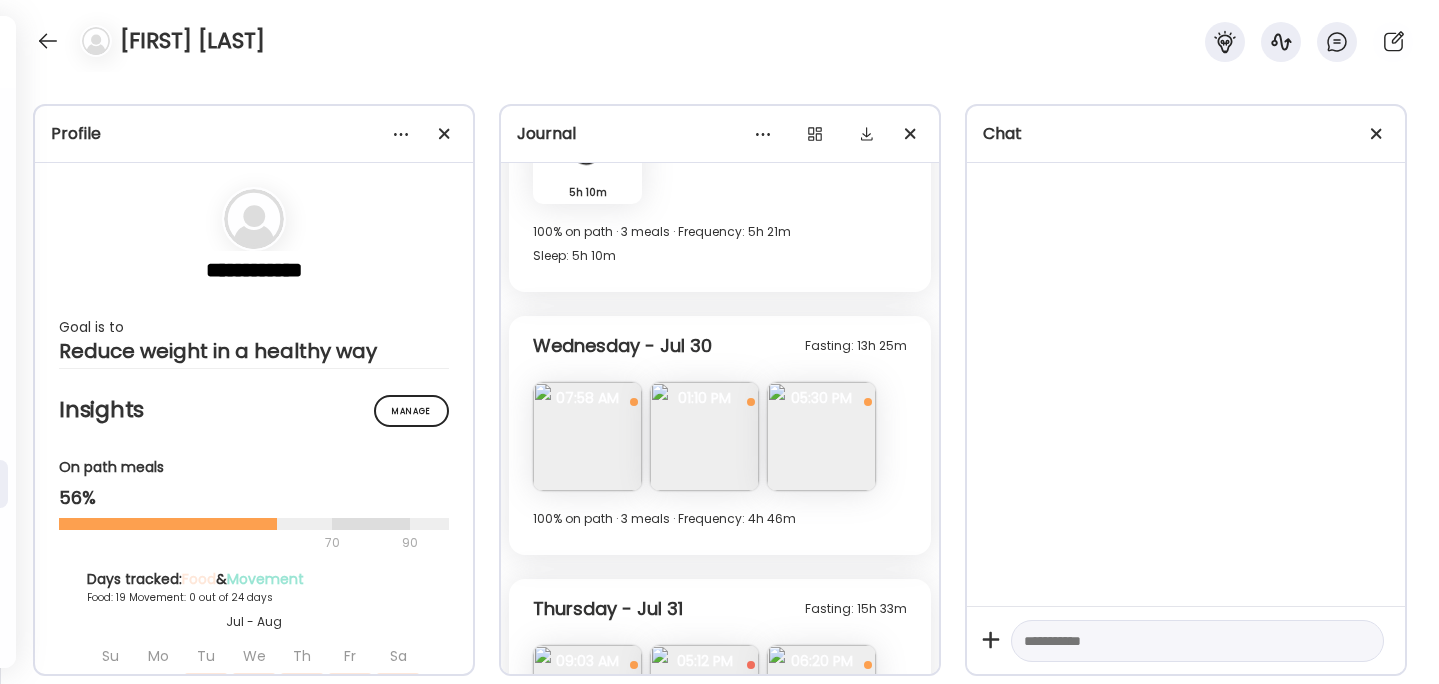 scroll, scrollTop: 5810, scrollLeft: 0, axis: vertical 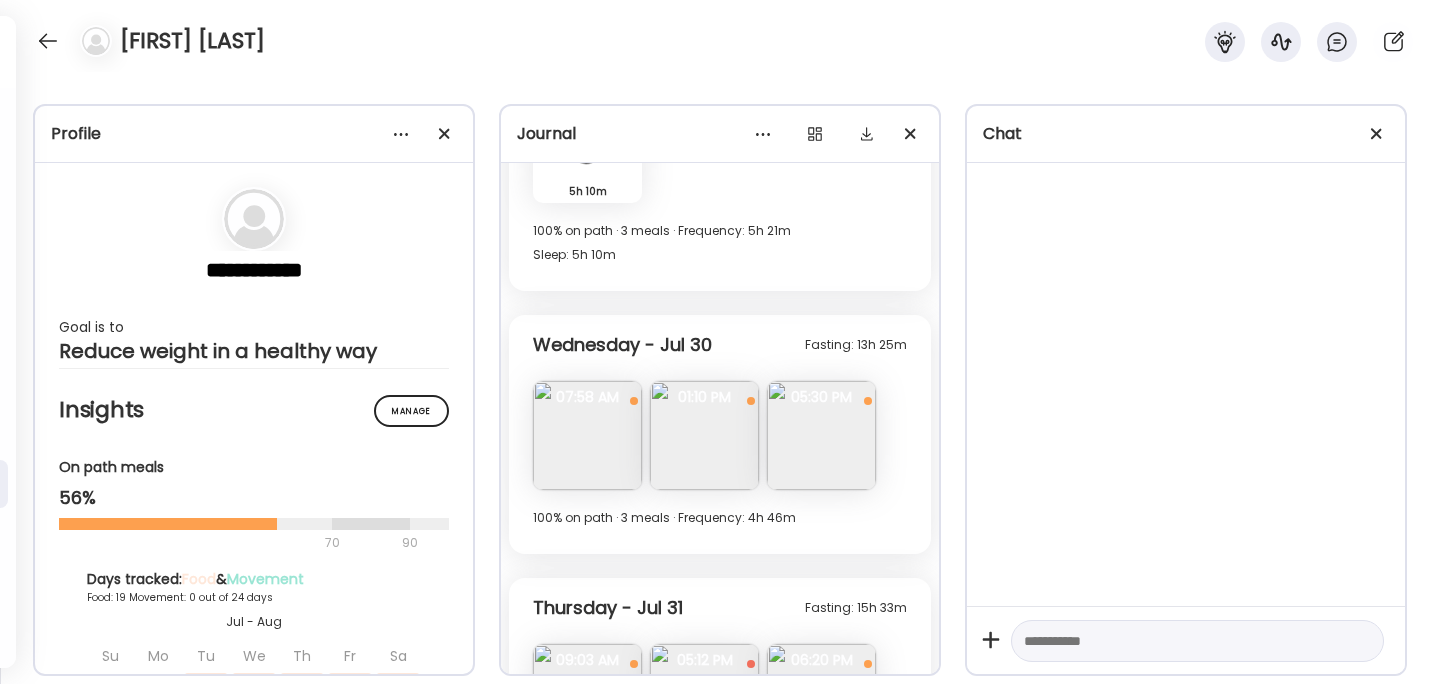click at bounding box center (704, 435) 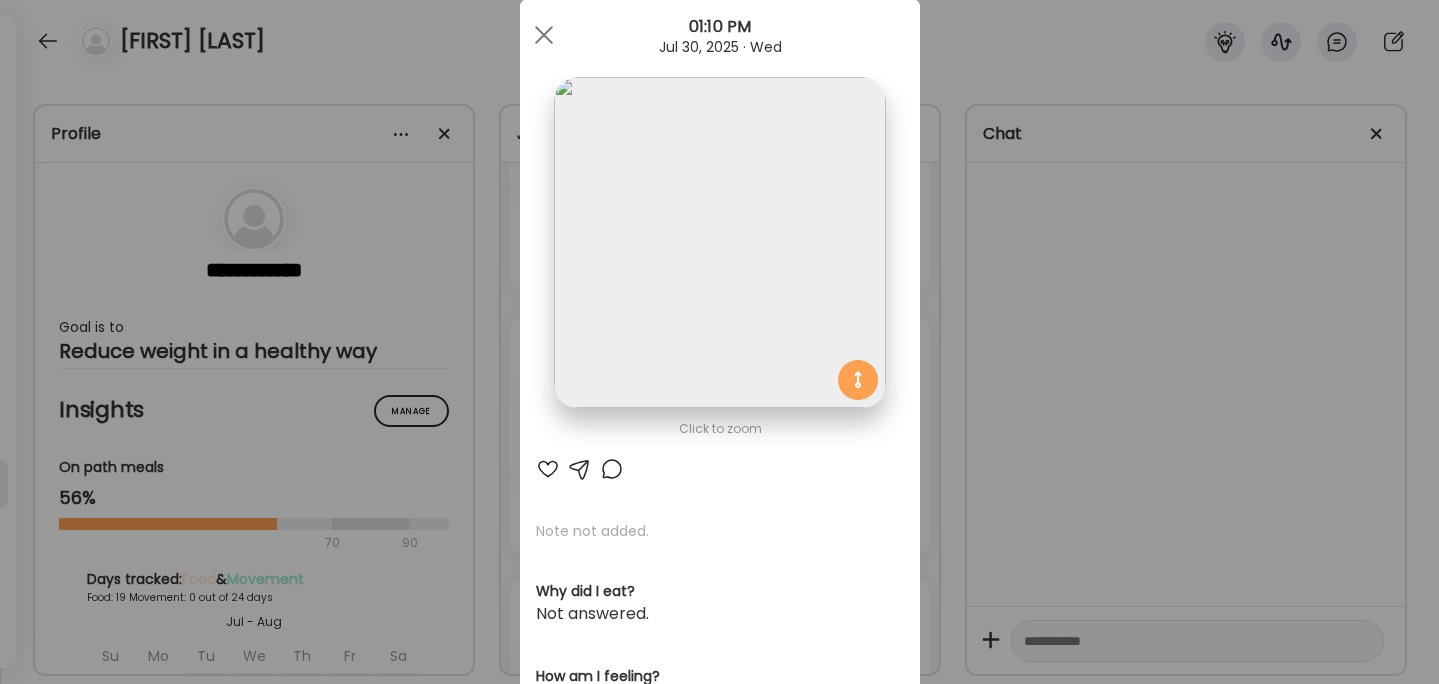 click on "Ate Coach Dashboard
Wahoo! It’s official
Take a moment to set up your Coach Profile to give your clients a smooth onboarding experience.
Skip Set up coach profile
Ate Coach Dashboard
1 Image 2 Message 3 Invite
Let’s get you quickly set up
Add a headshot or company logo for client recognition
Skip Next
Ate Coach Dashboard
1 Image 2 Message 3 Invite
Customize your welcome message
This page will be the first thing your clients will see. Add a welcome message to personalize their experience.
Header 32" at bounding box center [719, 342] 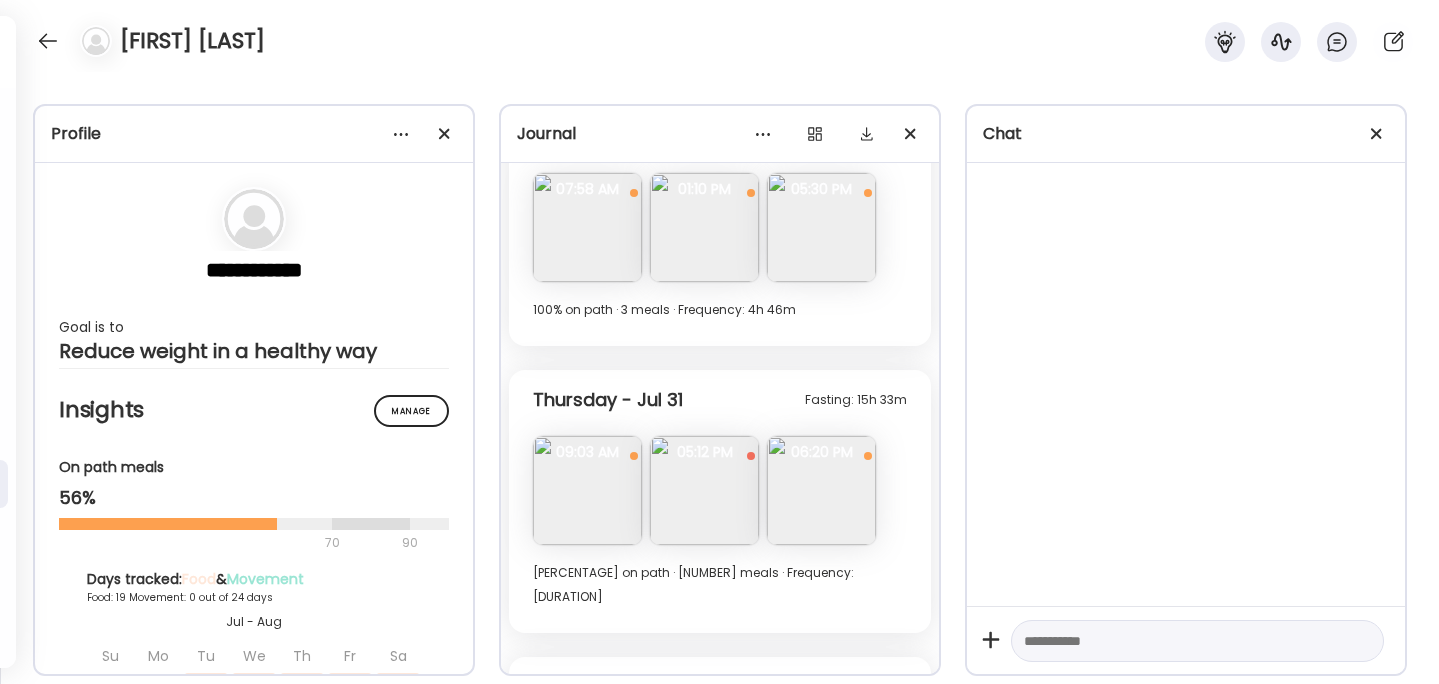 scroll, scrollTop: 6018, scrollLeft: 0, axis: vertical 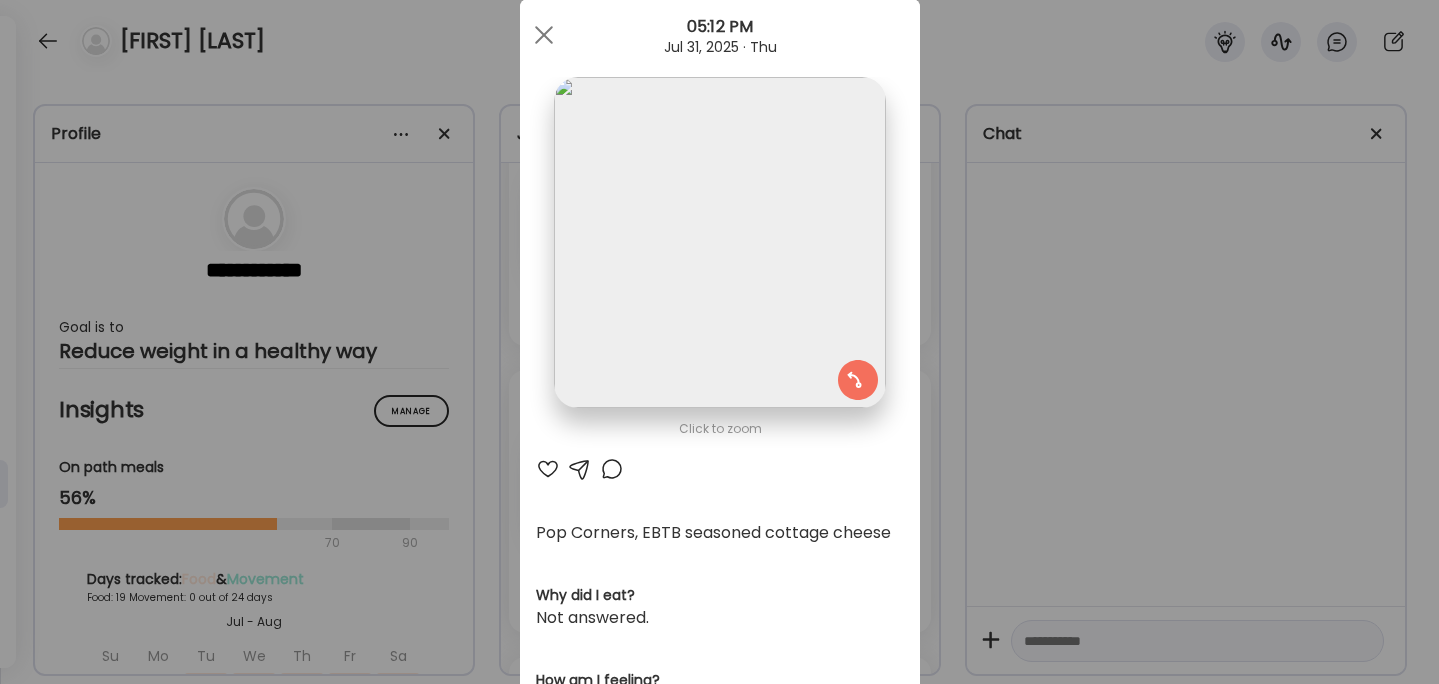 click on "Ate Coach Dashboard
Wahoo! It’s official
Take a moment to set up your Coach Profile to give your clients a smooth onboarding experience.
Skip Set up coach profile
Ate Coach Dashboard
1 Image 2 Message 3 Invite
Let’s get you quickly set up
Add a headshot or company logo for client recognition
Skip Next
Ate Coach Dashboard
1 Image 2 Message 3 Invite
Customize your welcome message
This page will be the first thing your clients will see. Add a welcome message to personalize their experience.
Header 32" at bounding box center [719, 342] 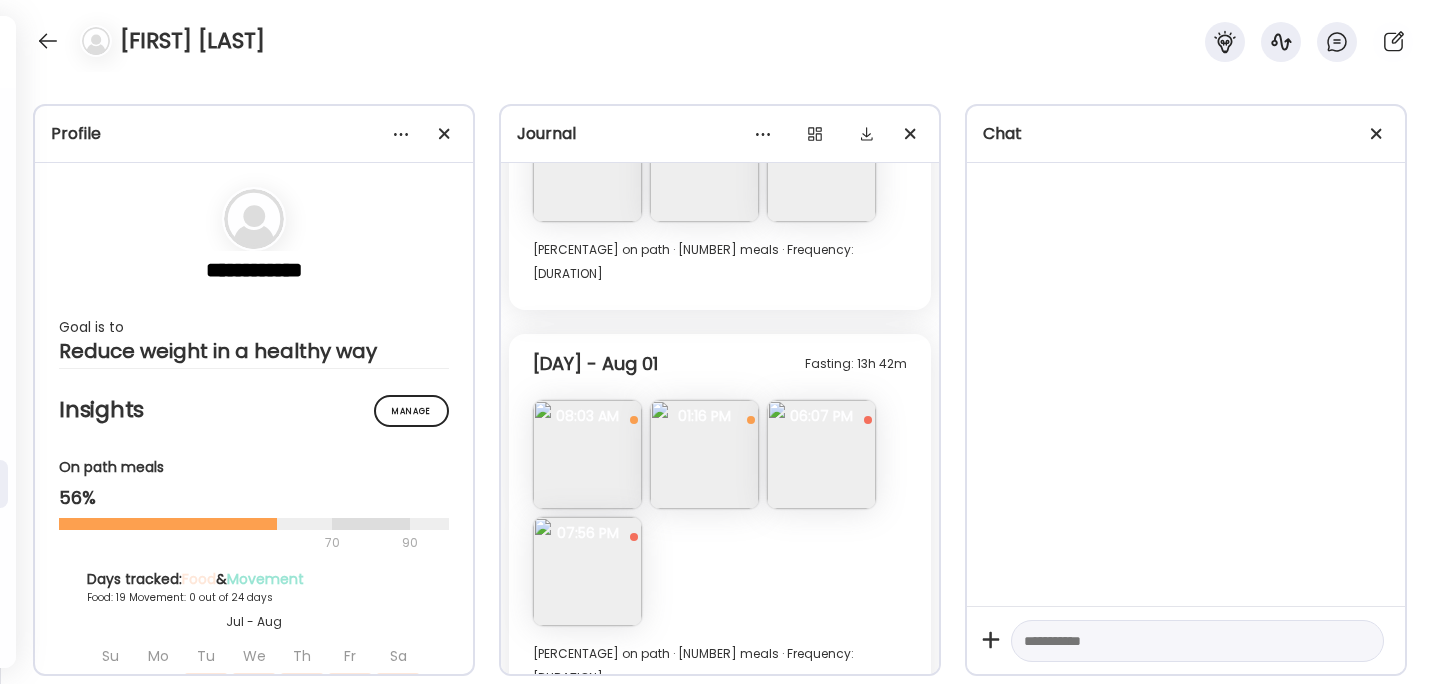 scroll, scrollTop: 6355, scrollLeft: 0, axis: vertical 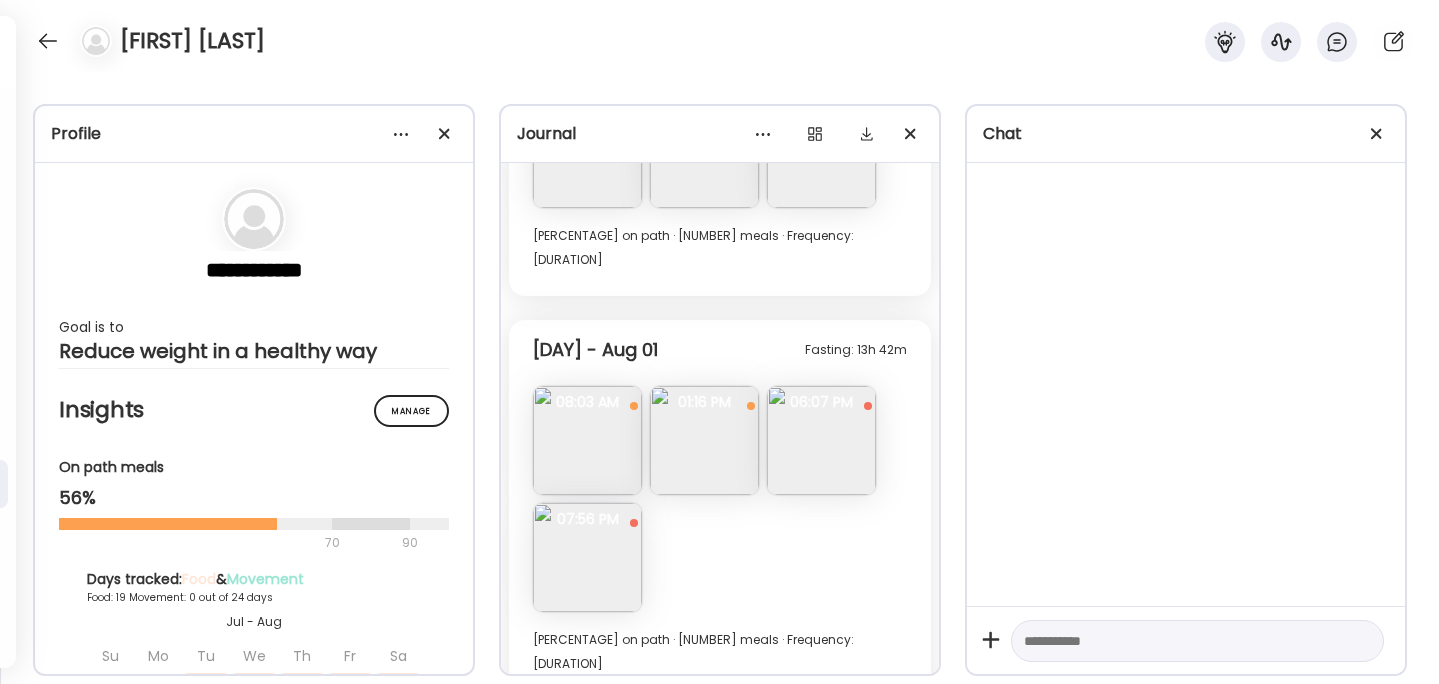 click at bounding box center (587, 557) 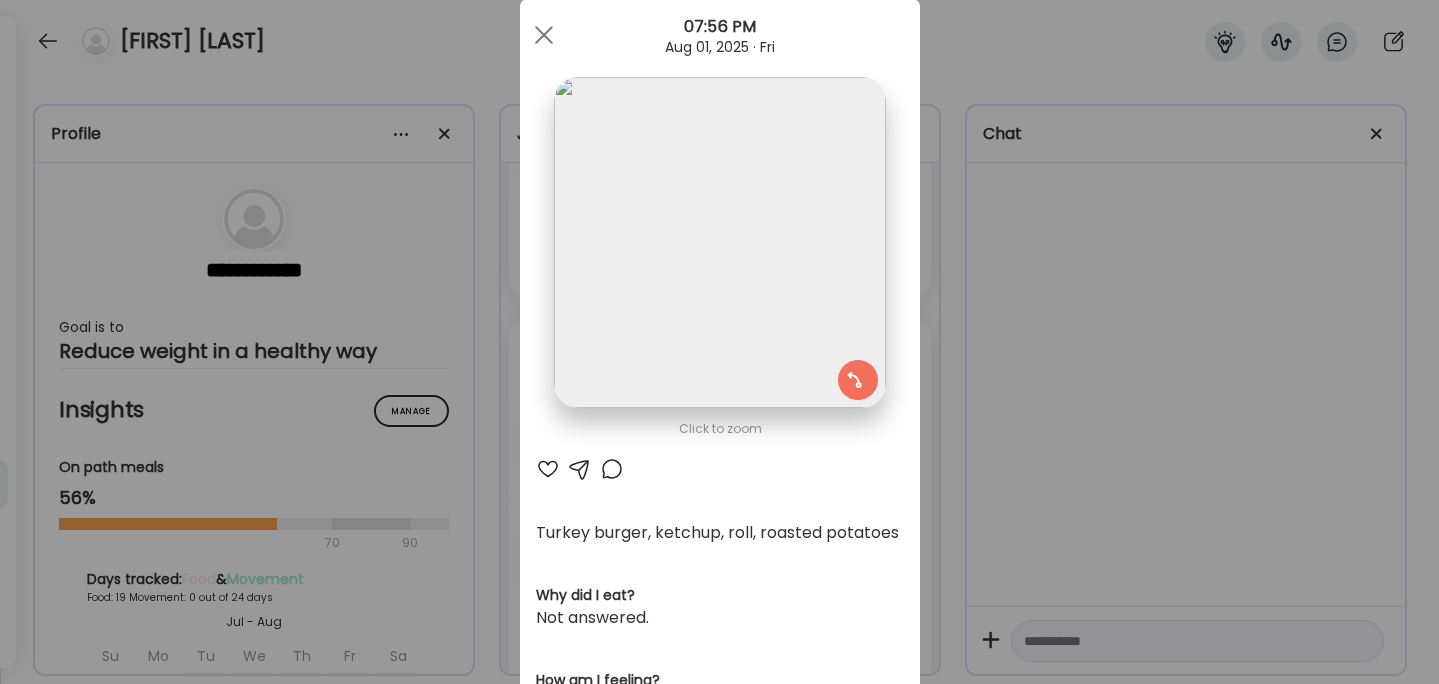 click on "Ate Coach Dashboard
Wahoo! It’s official
Take a moment to set up your Coach Profile to give your clients a smooth onboarding experience.
Skip Set up coach profile
Ate Coach Dashboard
1 Image 2 Message 3 Invite
Let’s get you quickly set up
Add a headshot or company logo for client recognition
Skip Next
Ate Coach Dashboard
1 Image 2 Message 3 Invite
Customize your welcome message
This page will be the first thing your clients will see. Add a welcome message to personalize their experience.
Header 32" at bounding box center [719, 342] 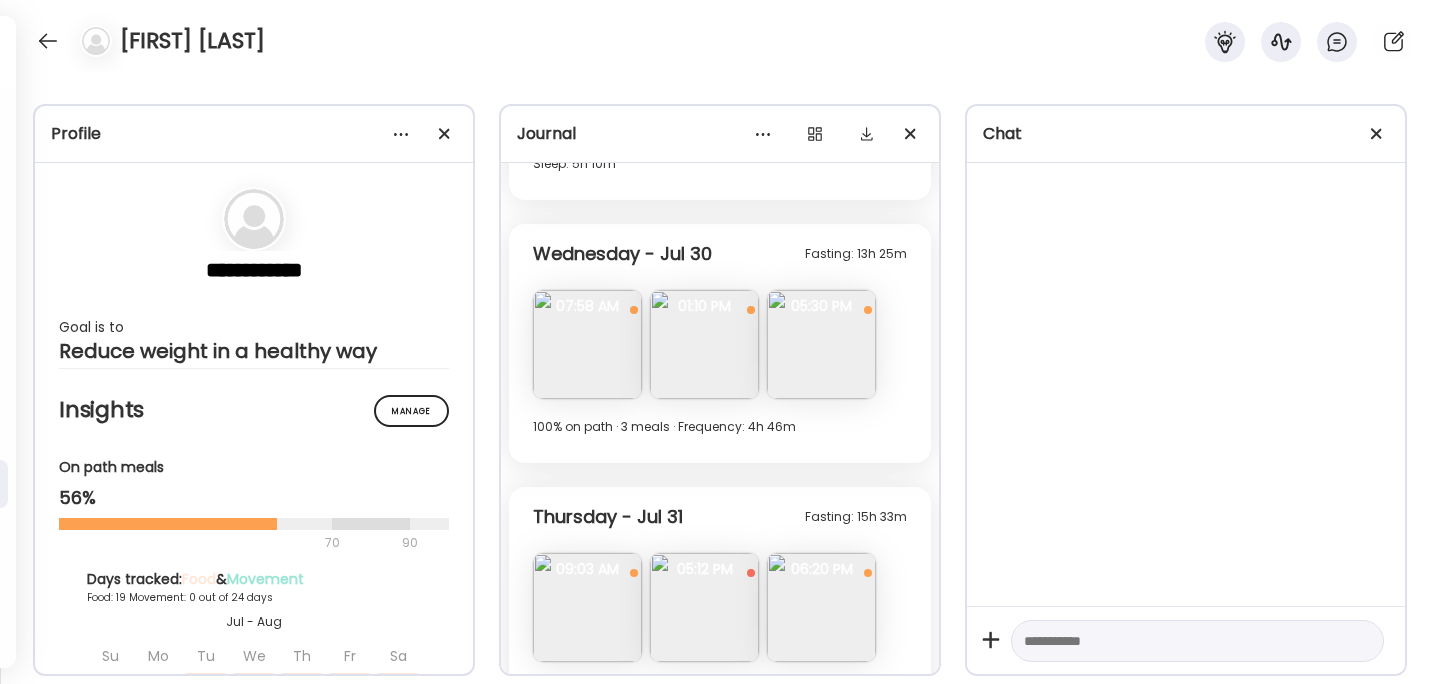 scroll, scrollTop: 5923, scrollLeft: 0, axis: vertical 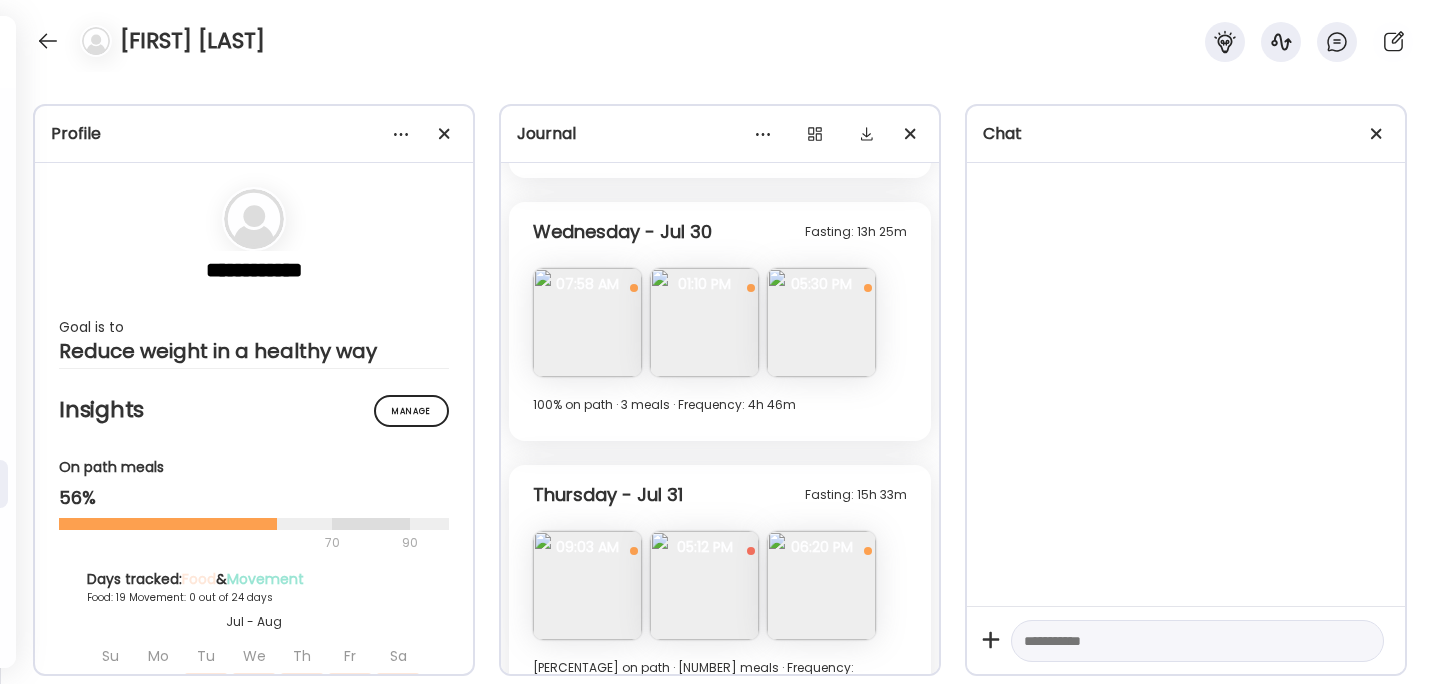 click at bounding box center (704, 322) 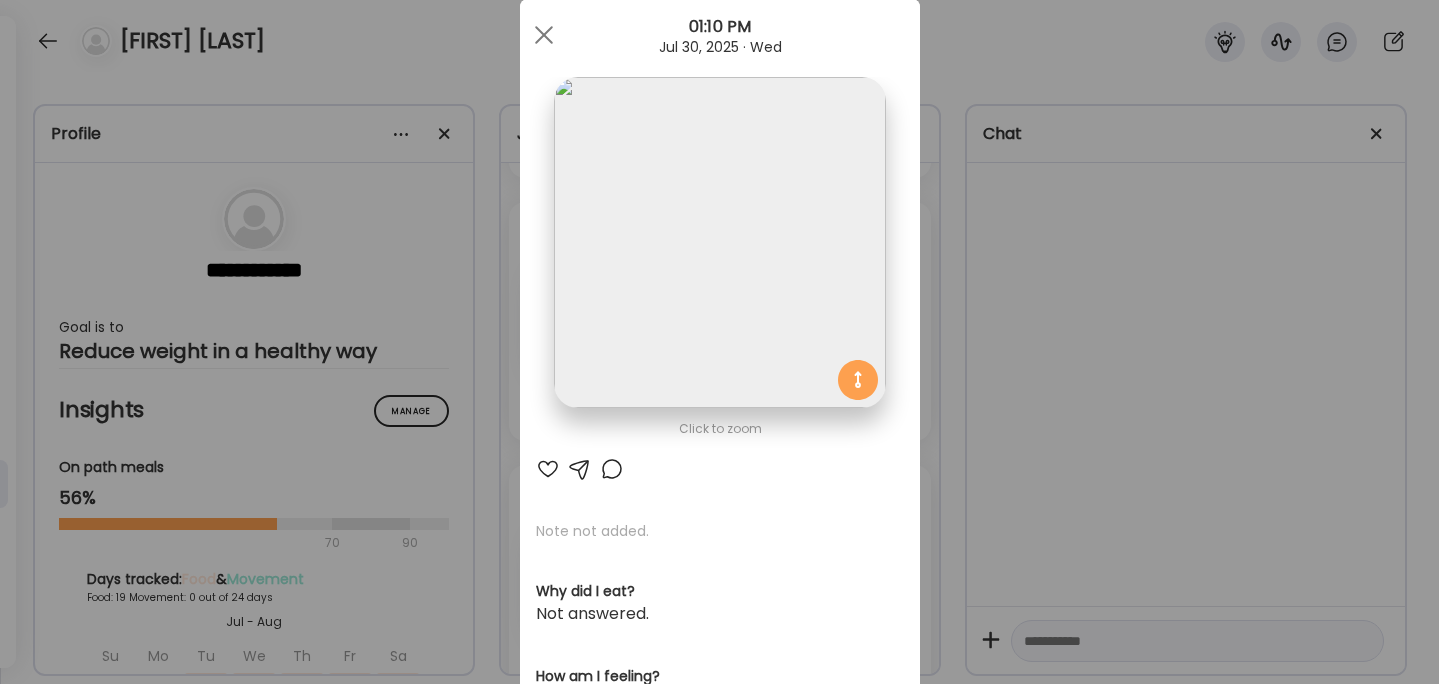 click on "Ate Coach Dashboard
Wahoo! It’s official
Take a moment to set up your Coach Profile to give your clients a smooth onboarding experience.
Skip Set up coach profile
Ate Coach Dashboard
1 Image 2 Message 3 Invite
Let’s get you quickly set up
Add a headshot or company logo for client recognition
Skip Next
Ate Coach Dashboard
1 Image 2 Message 3 Invite
Customize your welcome message
This page will be the first thing your clients will see. Add a welcome message to personalize their experience.
Header 32" at bounding box center [719, 342] 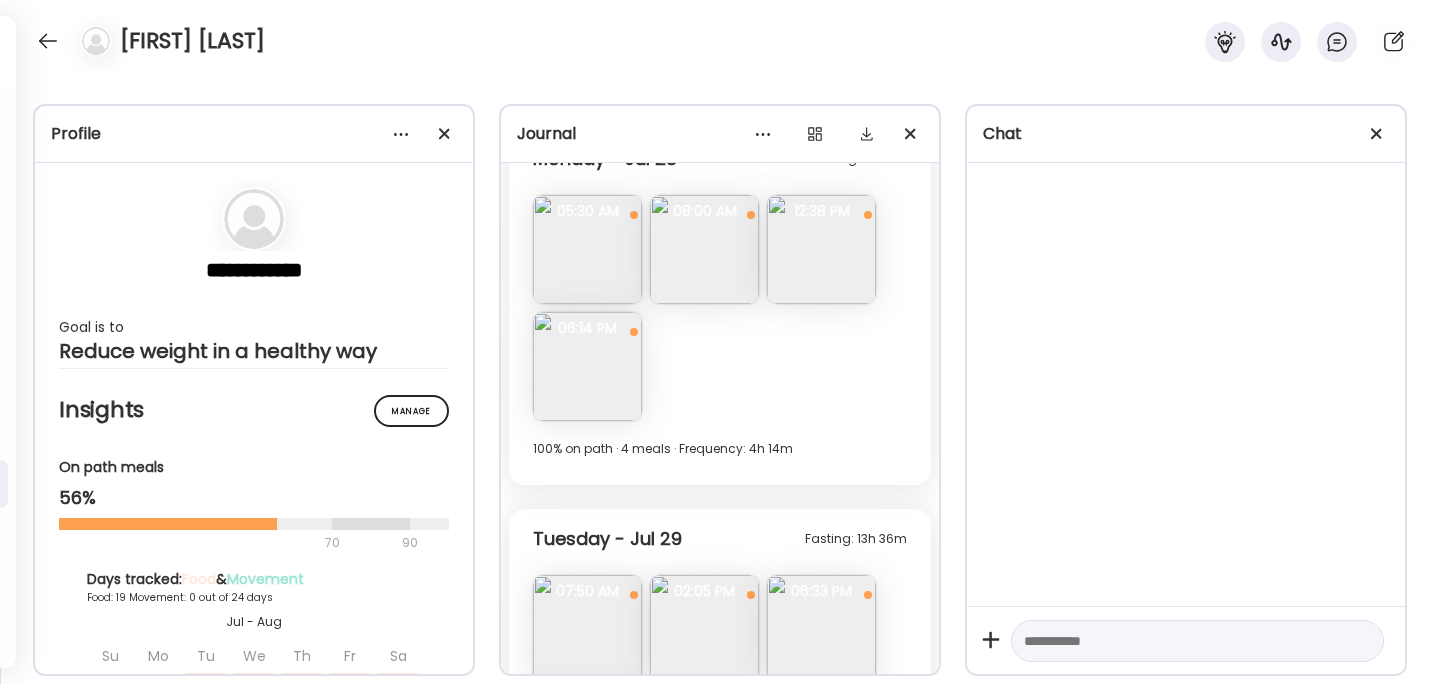 scroll, scrollTop: 5211, scrollLeft: 0, axis: vertical 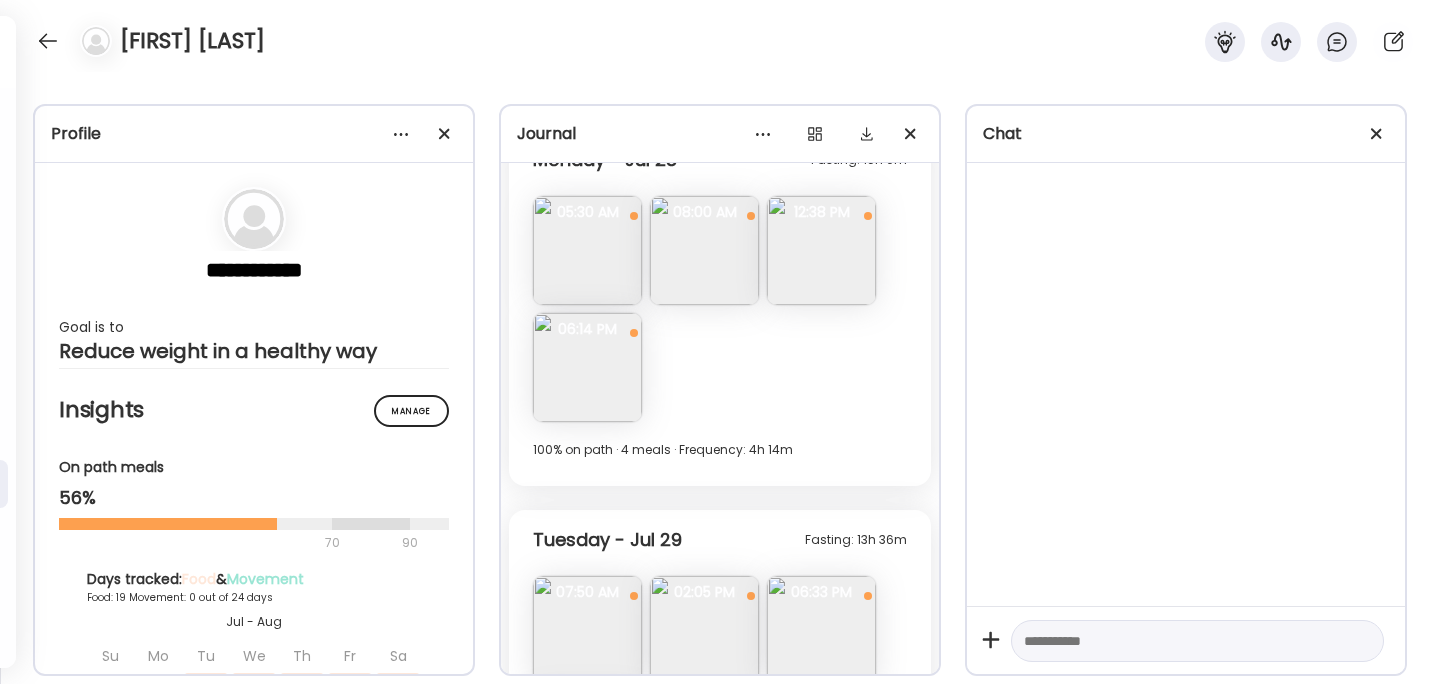 click at bounding box center [821, 250] 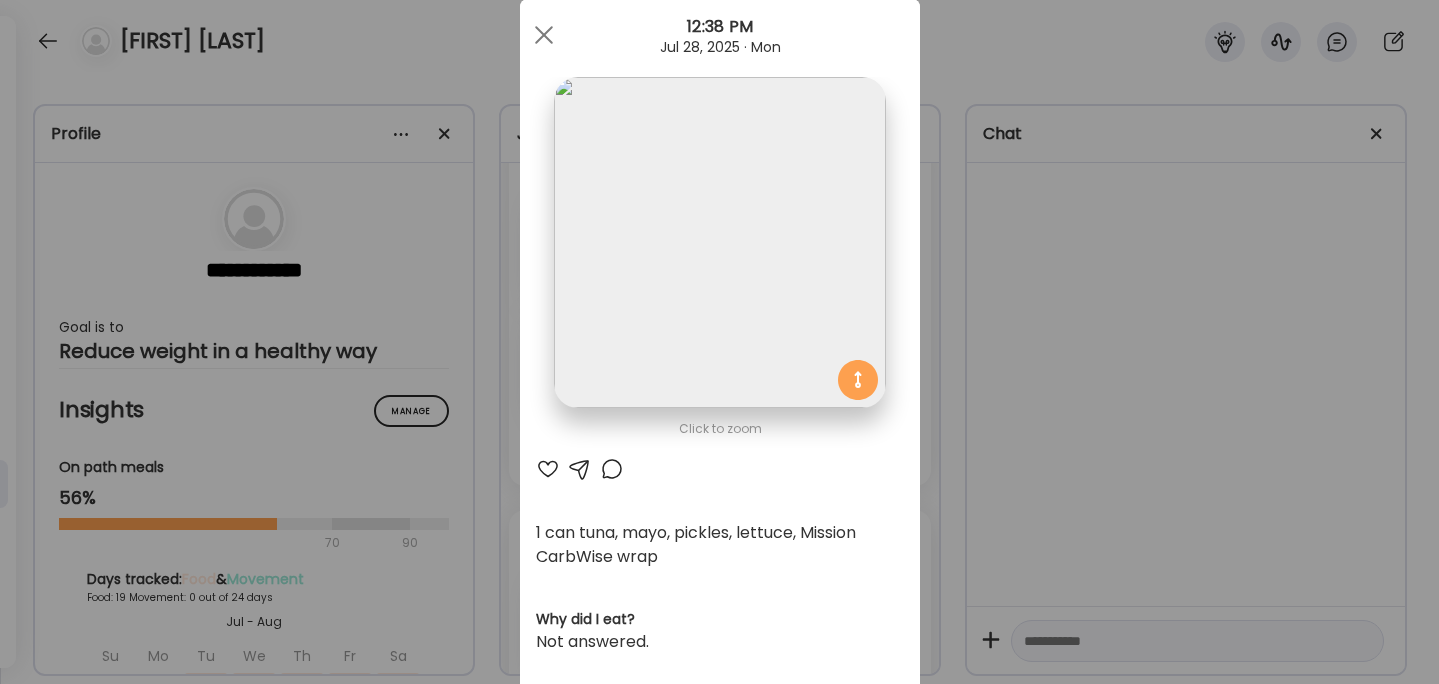 click on "Ate Coach Dashboard
Wahoo! It’s official
Take a moment to set up your Coach Profile to give your clients a smooth onboarding experience.
Skip Set up coach profile
Ate Coach Dashboard
1 Image 2 Message 3 Invite
Let’s get you quickly set up
Add a headshot or company logo for client recognition
Skip Next
Ate Coach Dashboard
1 Image 2 Message 3 Invite
Customize your welcome message
This page will be the first thing your clients will see. Add a welcome message to personalize their experience.
Header 32" at bounding box center (719, 342) 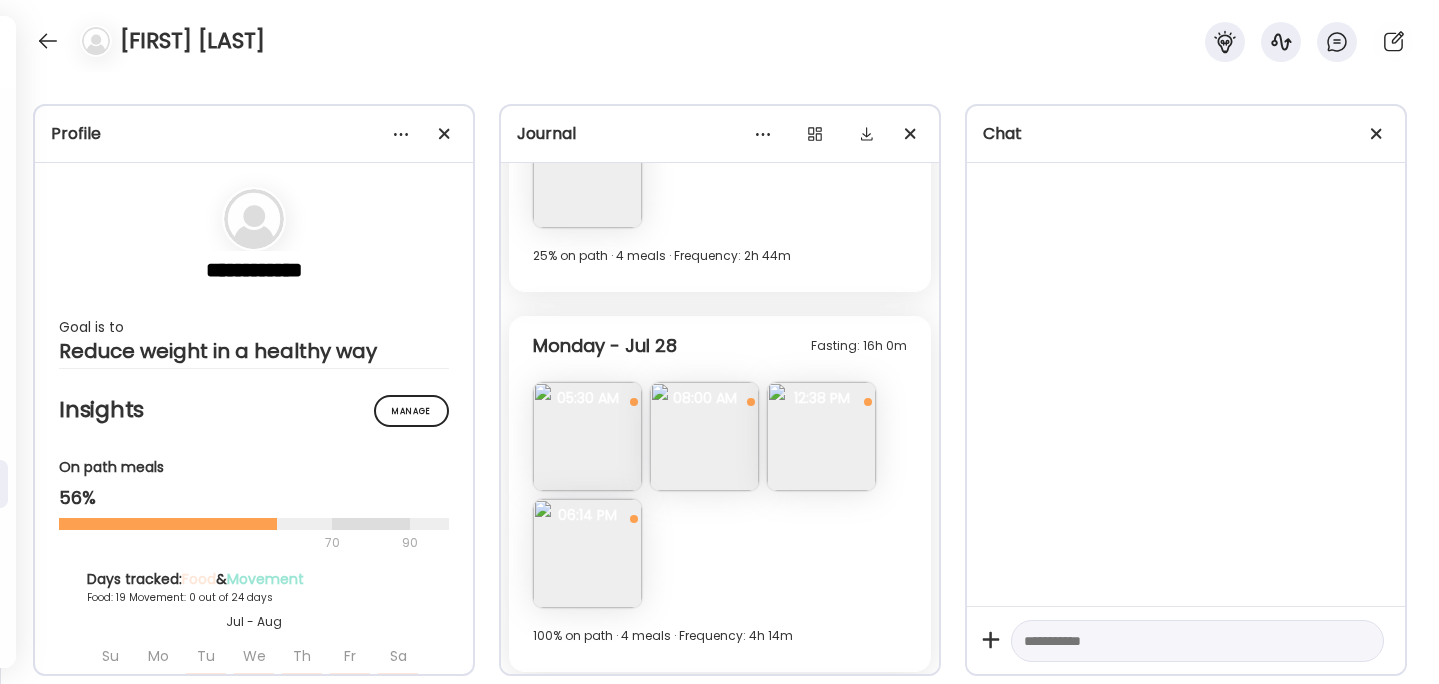 scroll, scrollTop: 5021, scrollLeft: 0, axis: vertical 